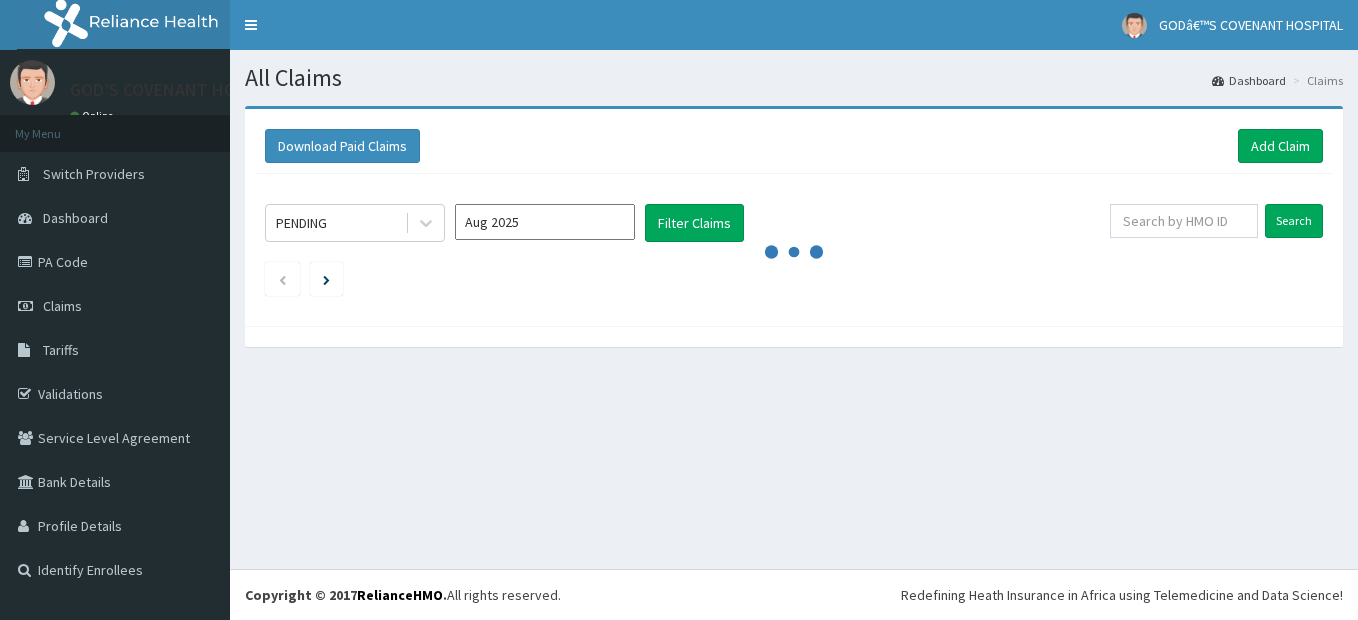 scroll, scrollTop: 0, scrollLeft: 0, axis: both 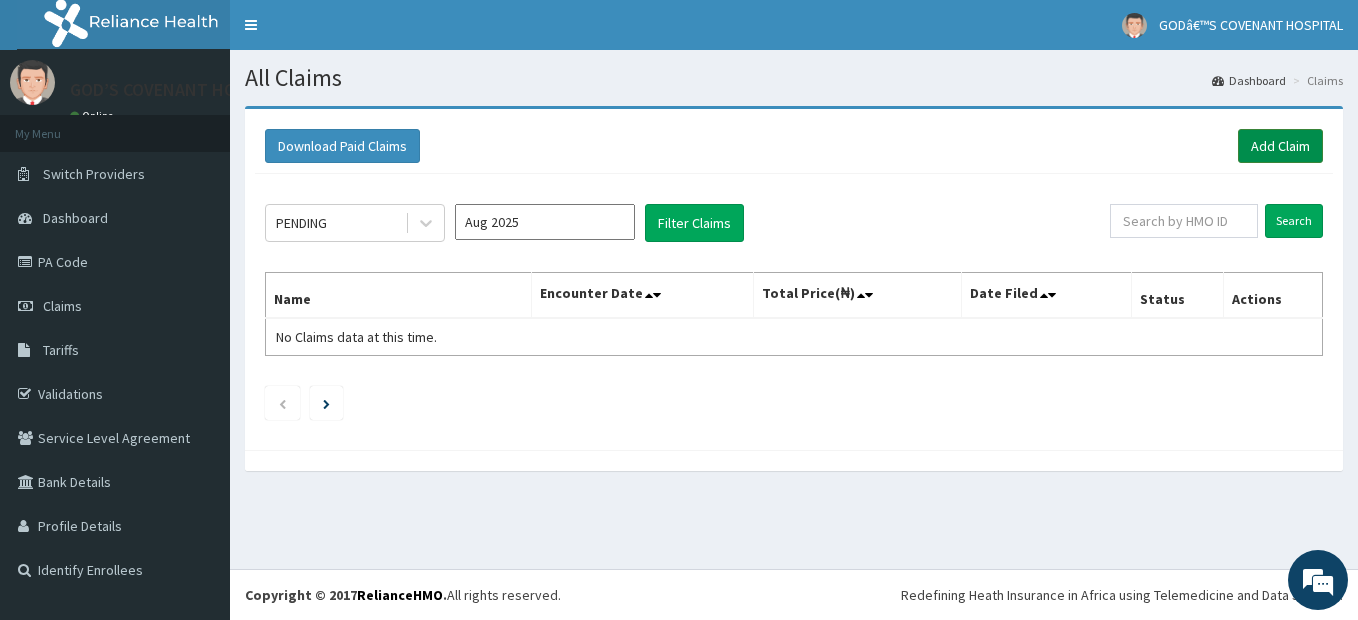 click on "Add Claim" at bounding box center [1280, 146] 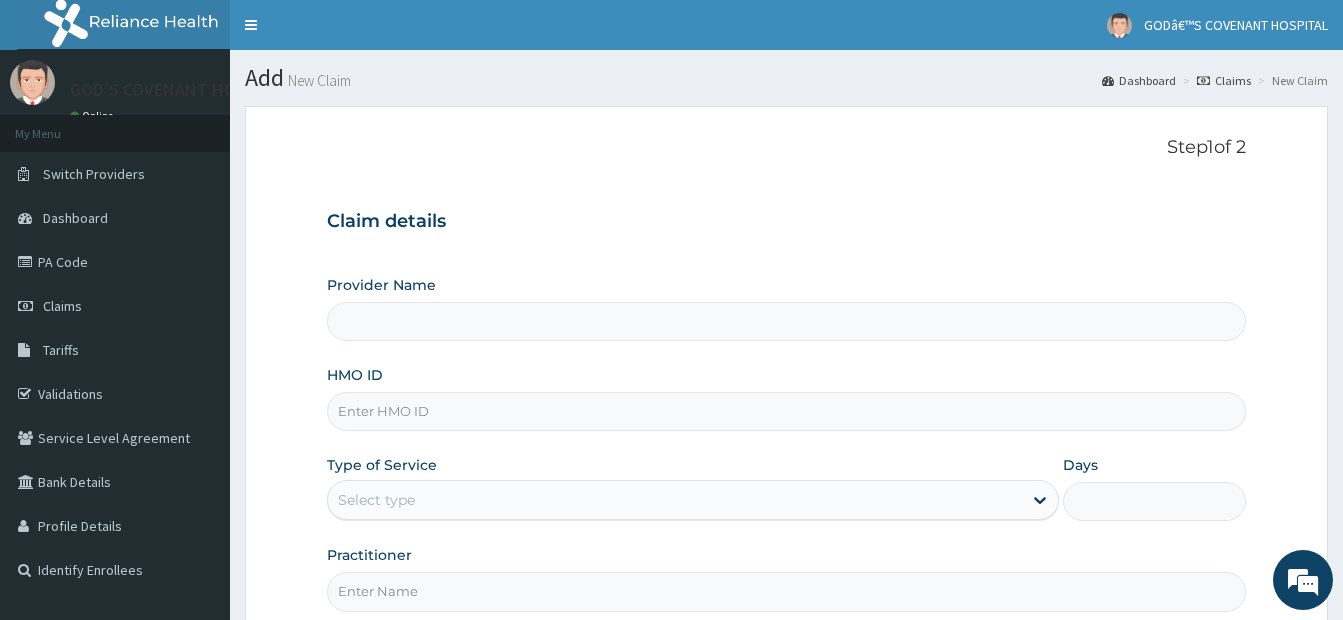 scroll, scrollTop: 0, scrollLeft: 0, axis: both 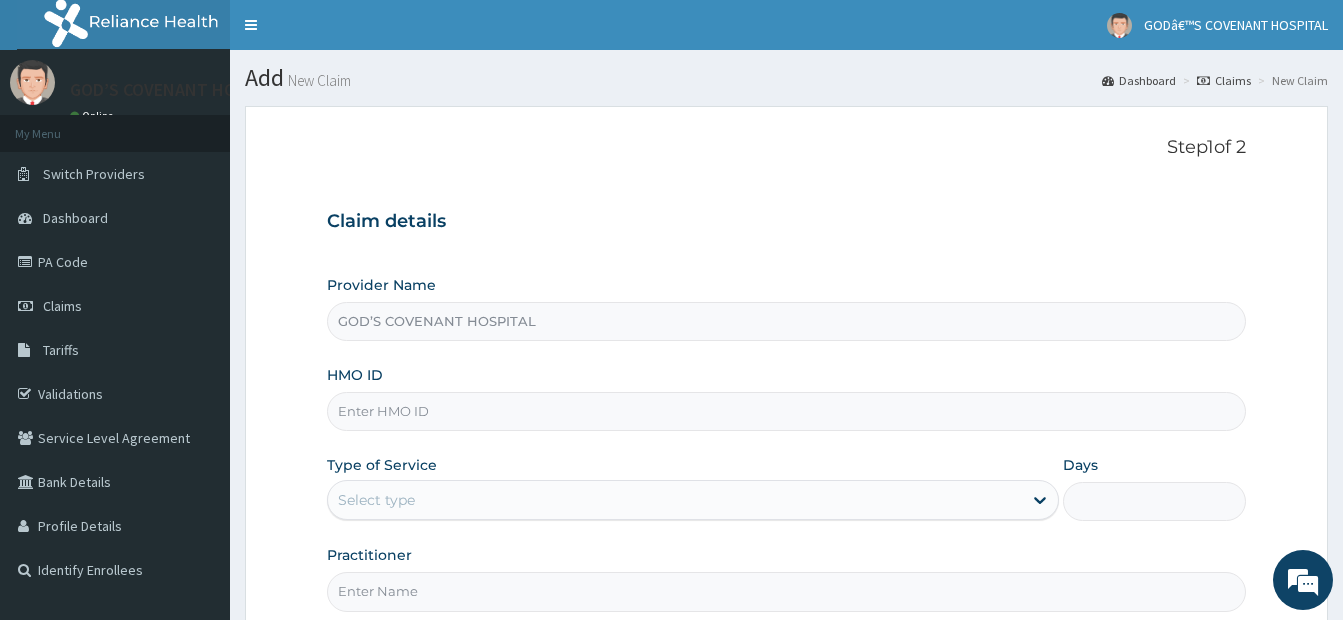 click on "HMO ID" at bounding box center (786, 411) 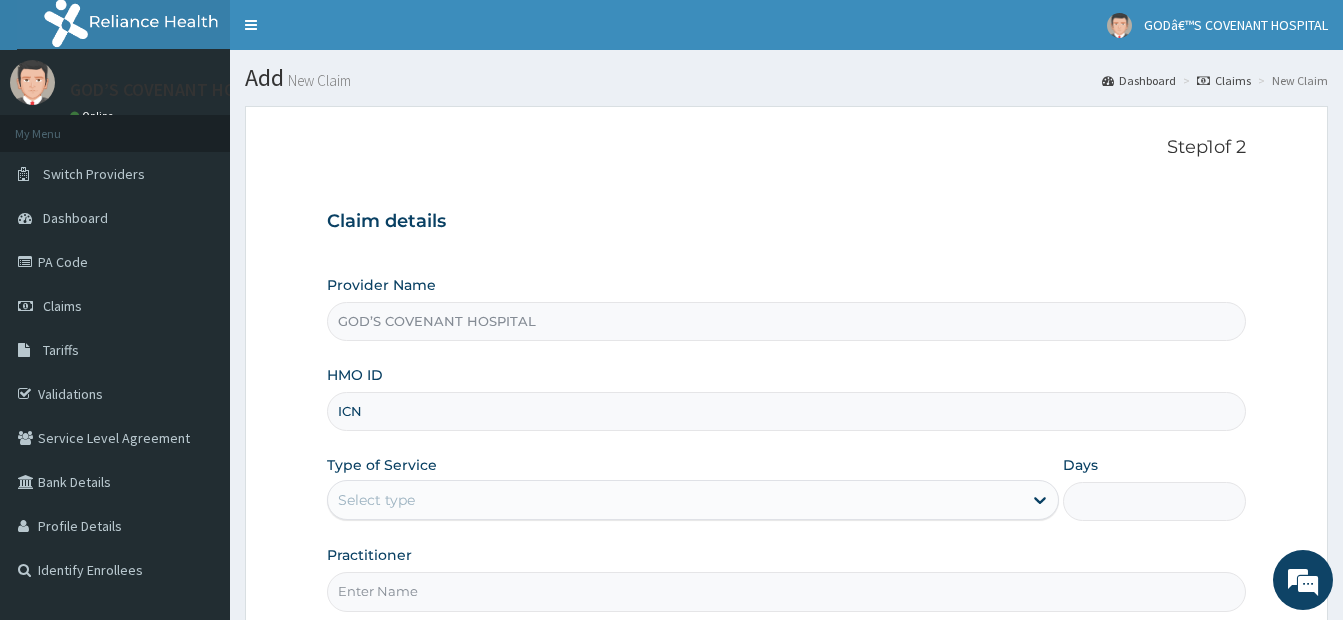 scroll, scrollTop: 0, scrollLeft: 0, axis: both 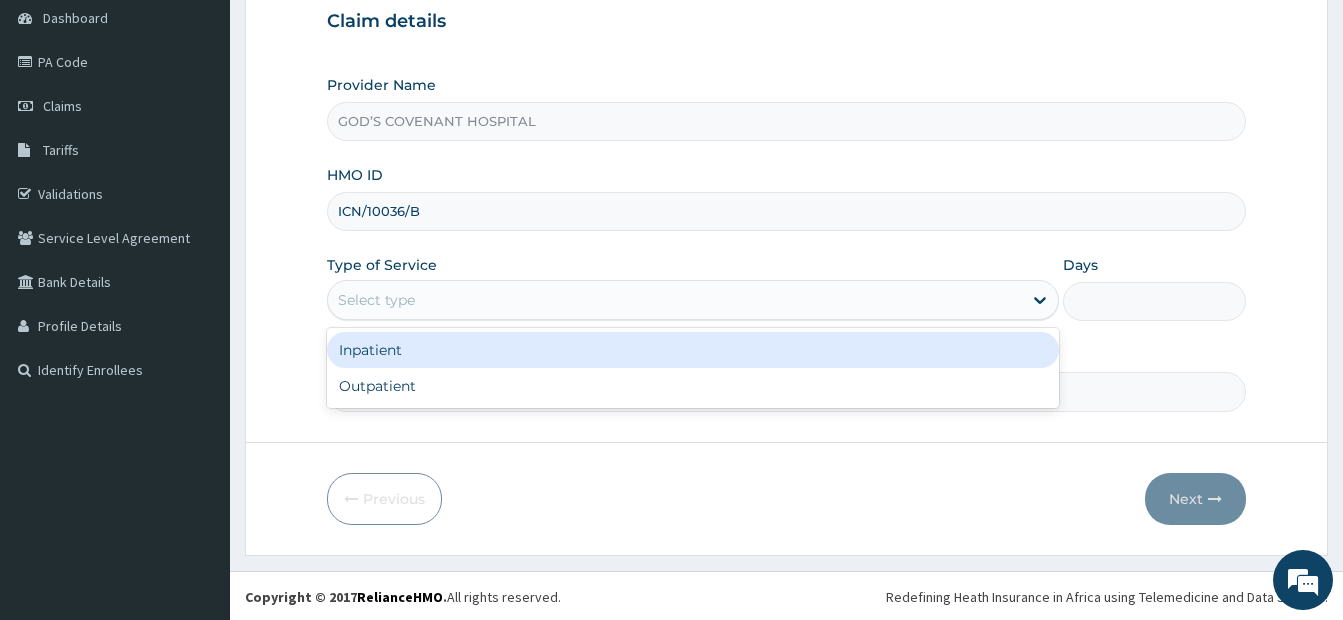 click on "Select type" at bounding box center (675, 300) 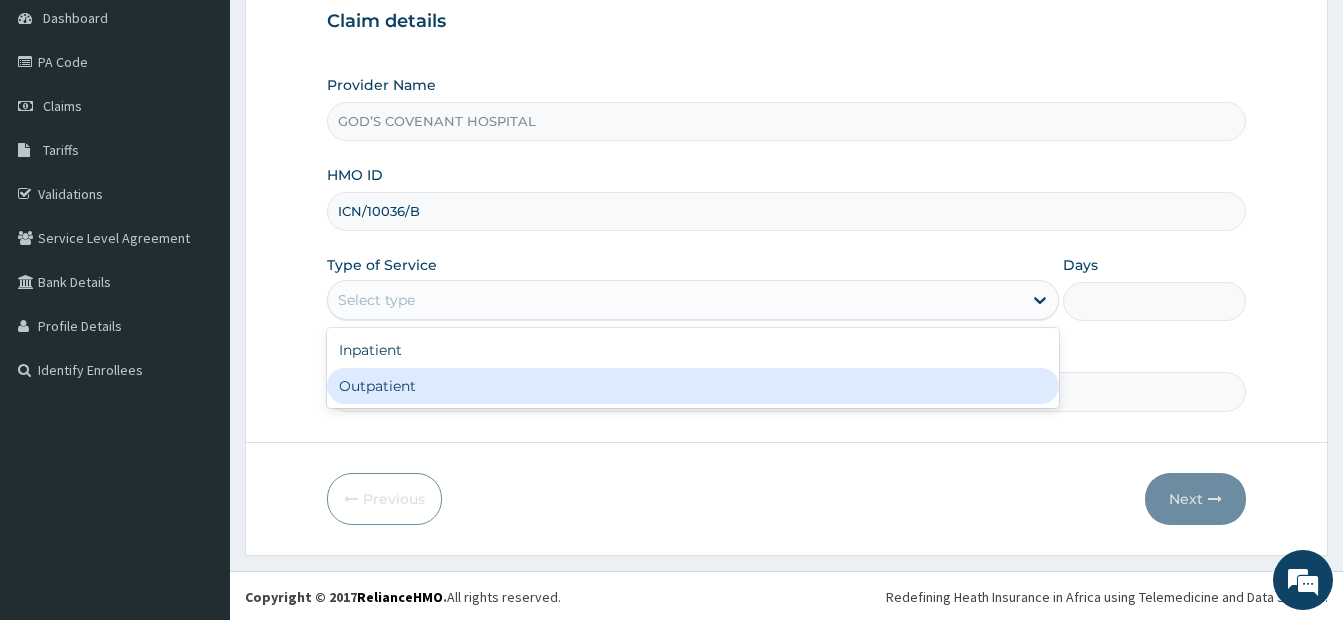 click on "Outpatient" at bounding box center (693, 386) 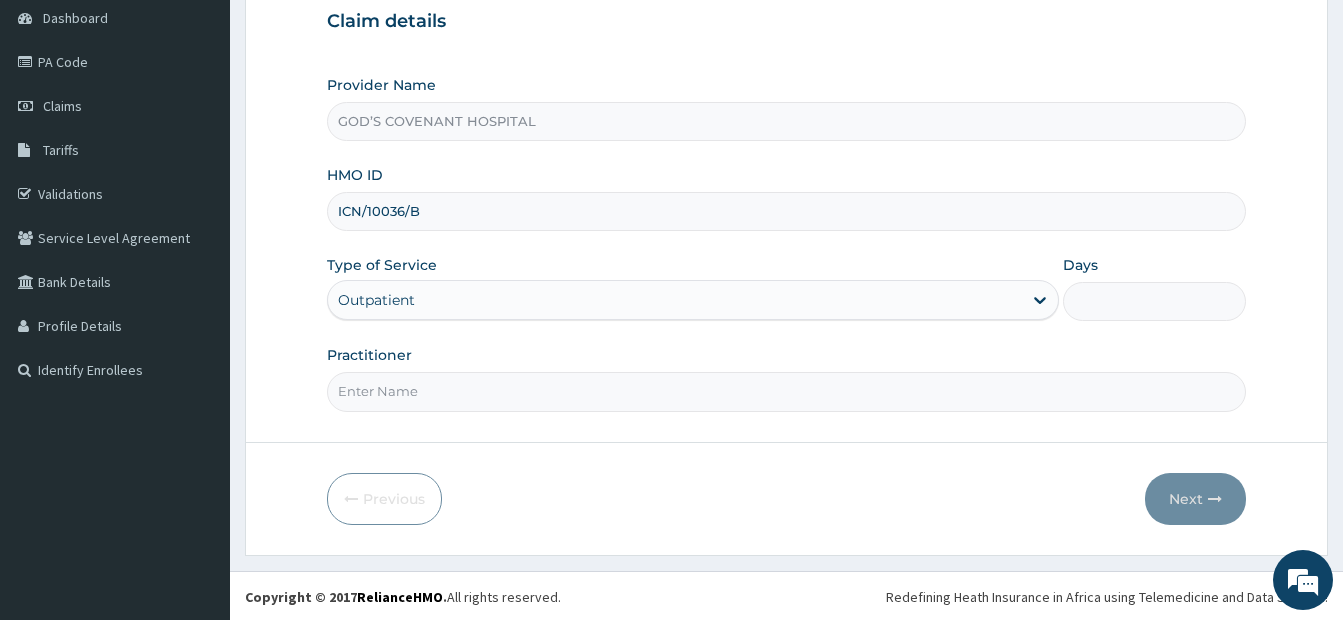 type on "1" 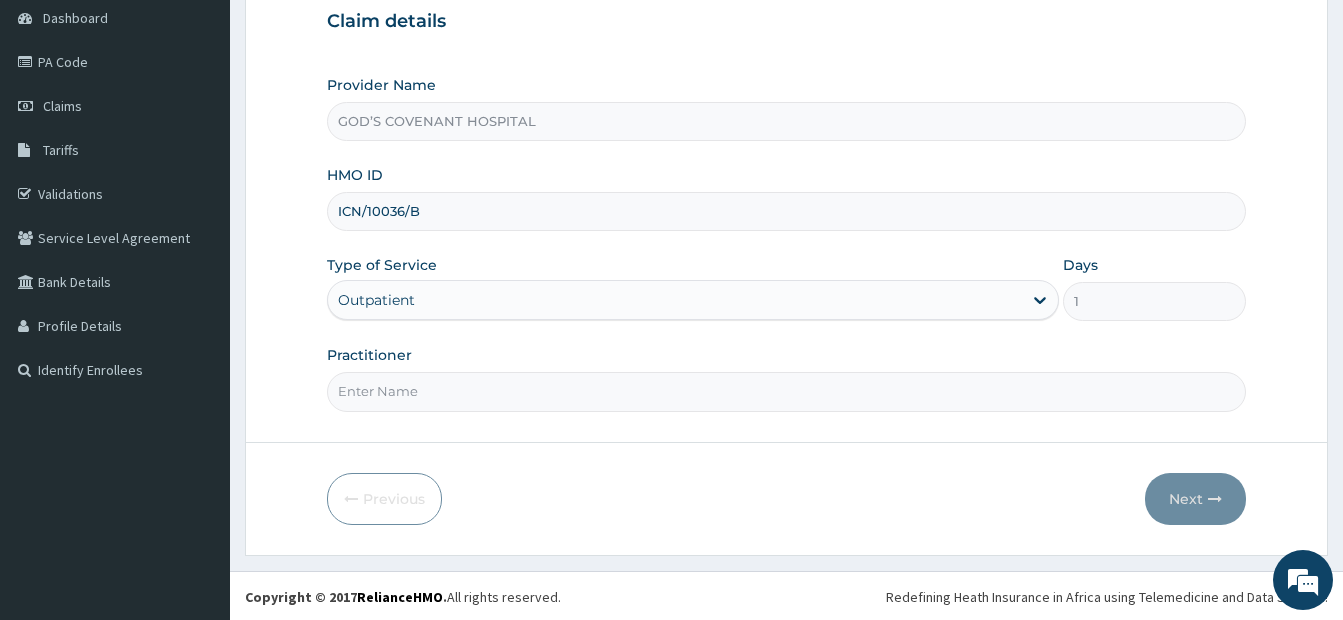 click on "Practitioner" at bounding box center (786, 391) 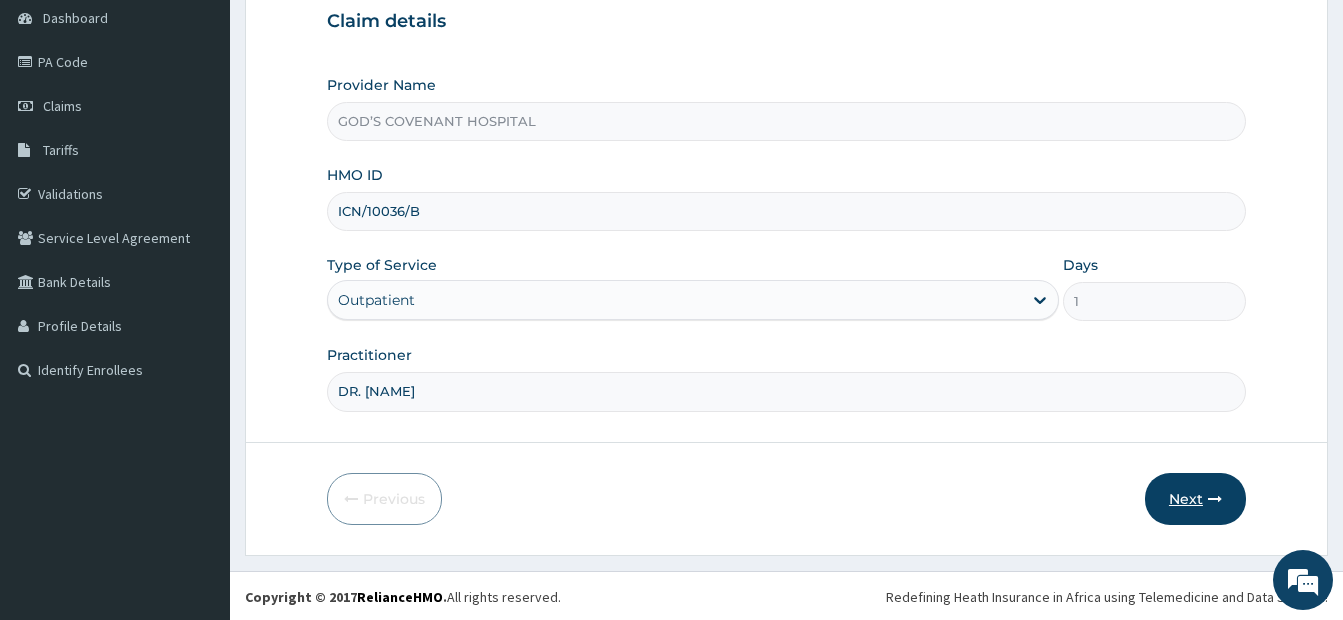 click on "Next" at bounding box center (1195, 499) 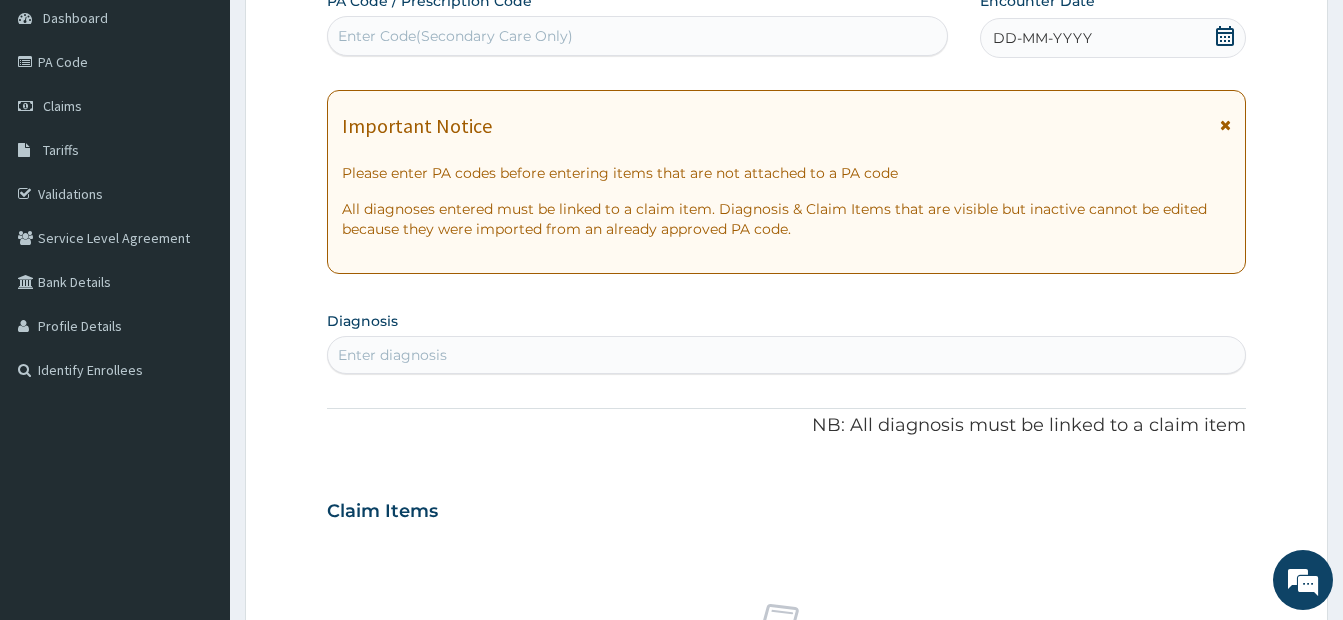 click on "Enter Code(Secondary Care Only)" at bounding box center (455, 36) 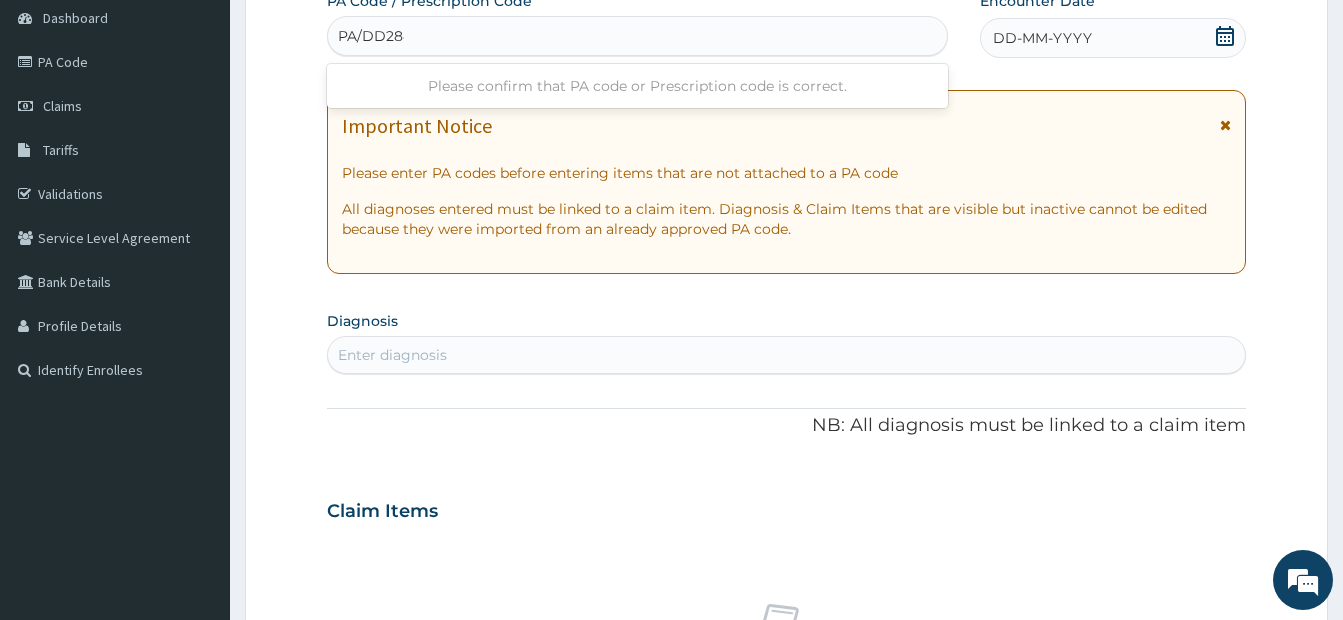 type on "PA/DD2840" 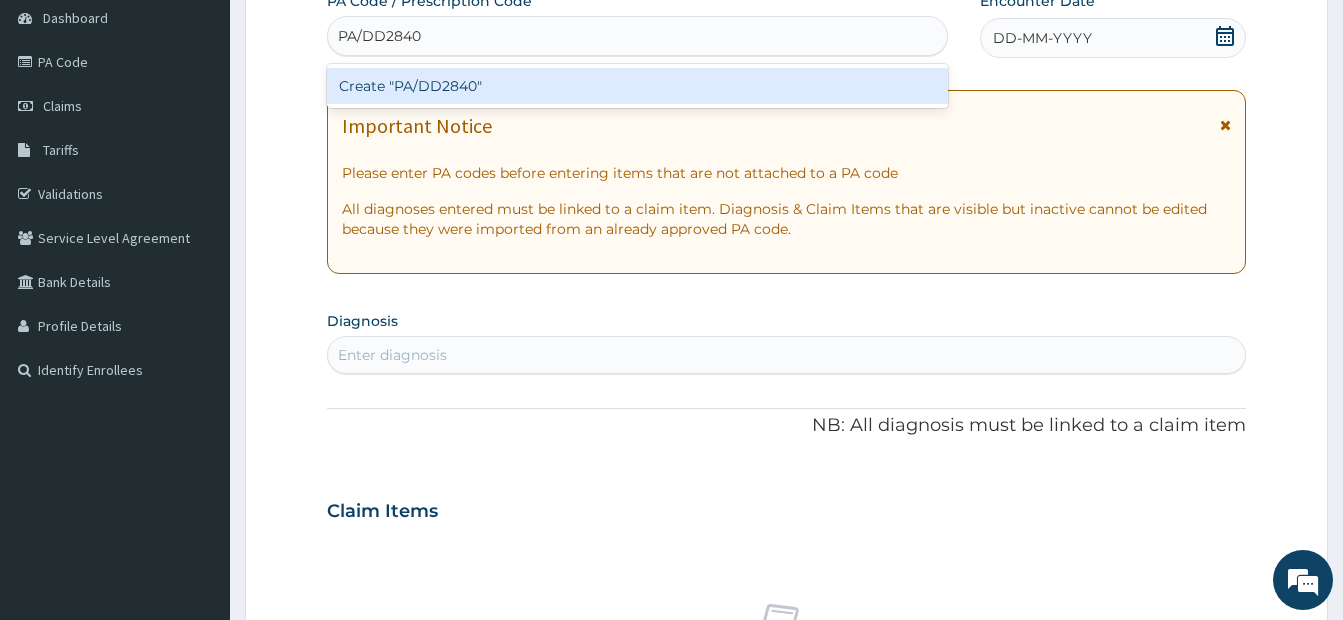 click on "Create "PA/DD2840"" at bounding box center (637, 86) 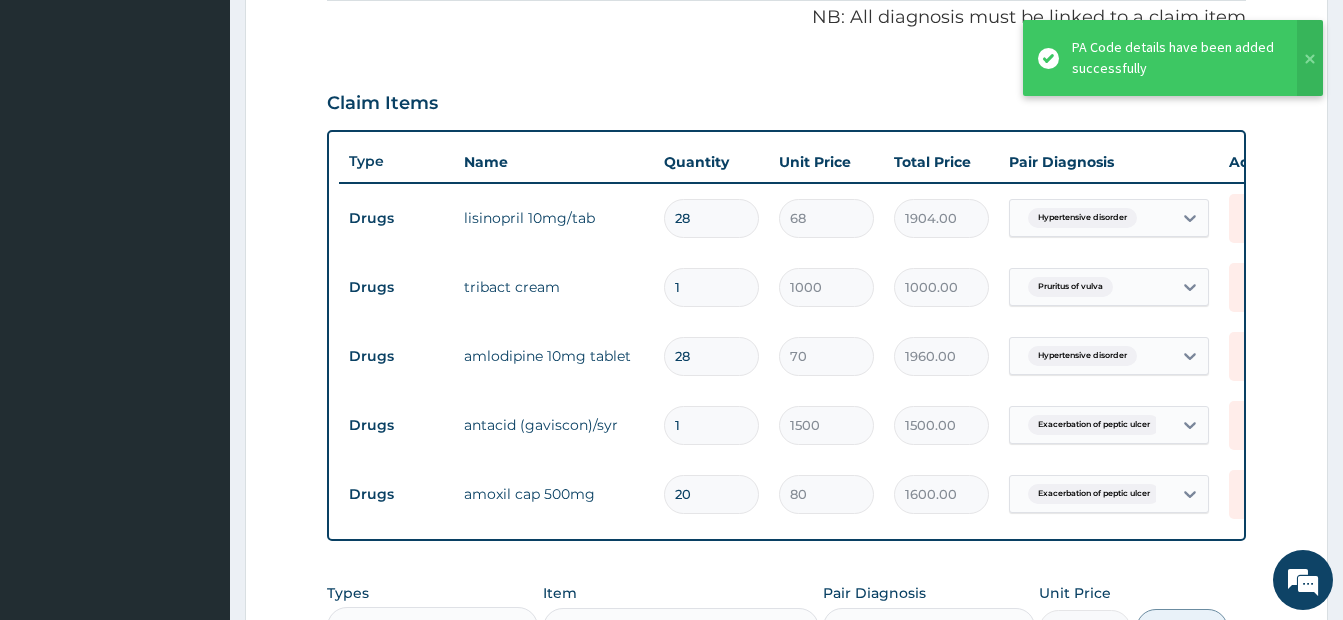 scroll, scrollTop: 598, scrollLeft: 0, axis: vertical 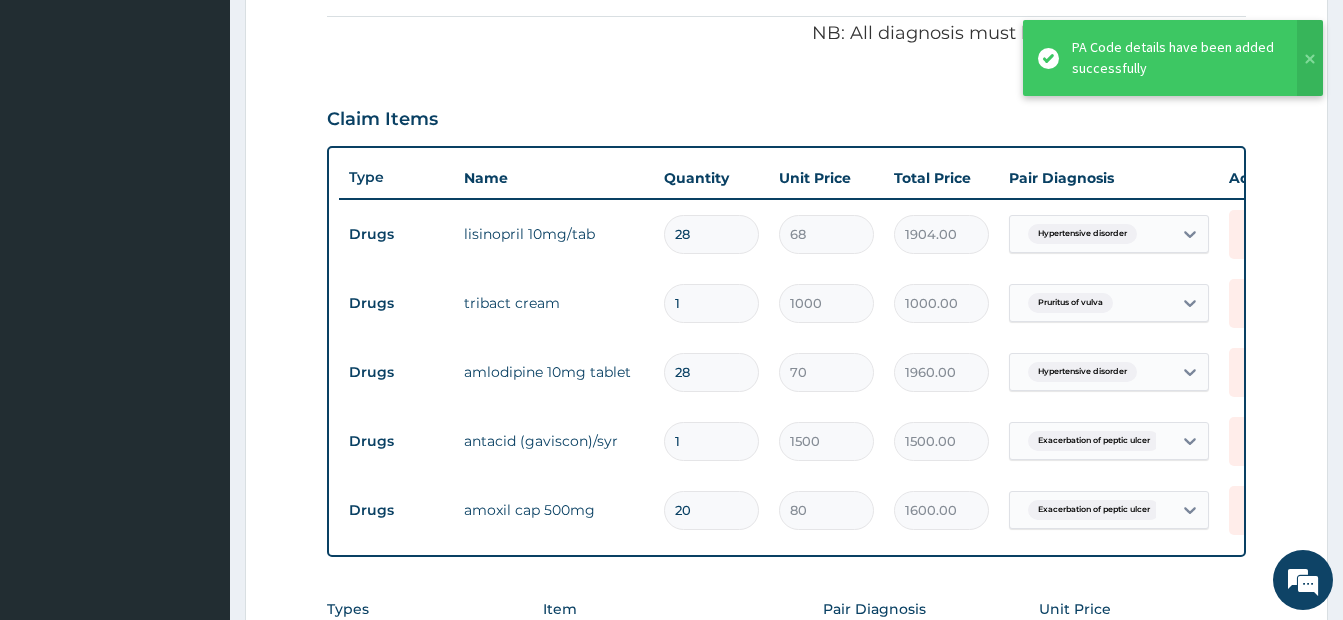 drag, startPoint x: 691, startPoint y: 235, endPoint x: 639, endPoint y: 226, distance: 52.773098 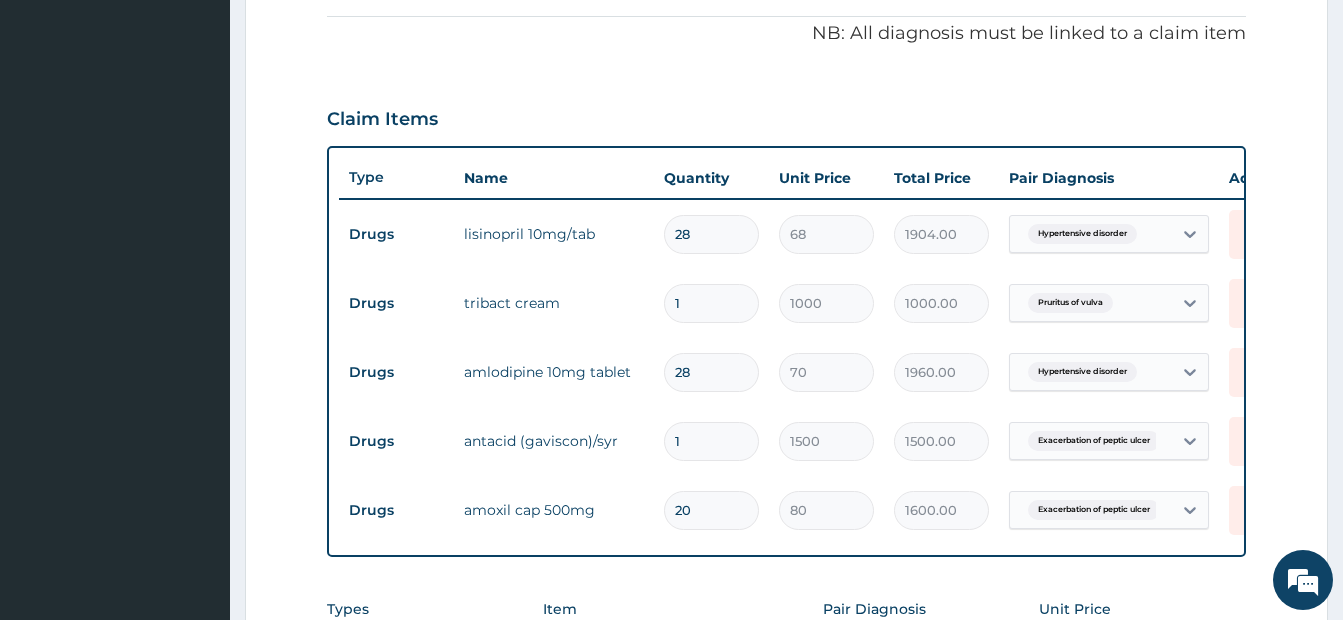 type on "1" 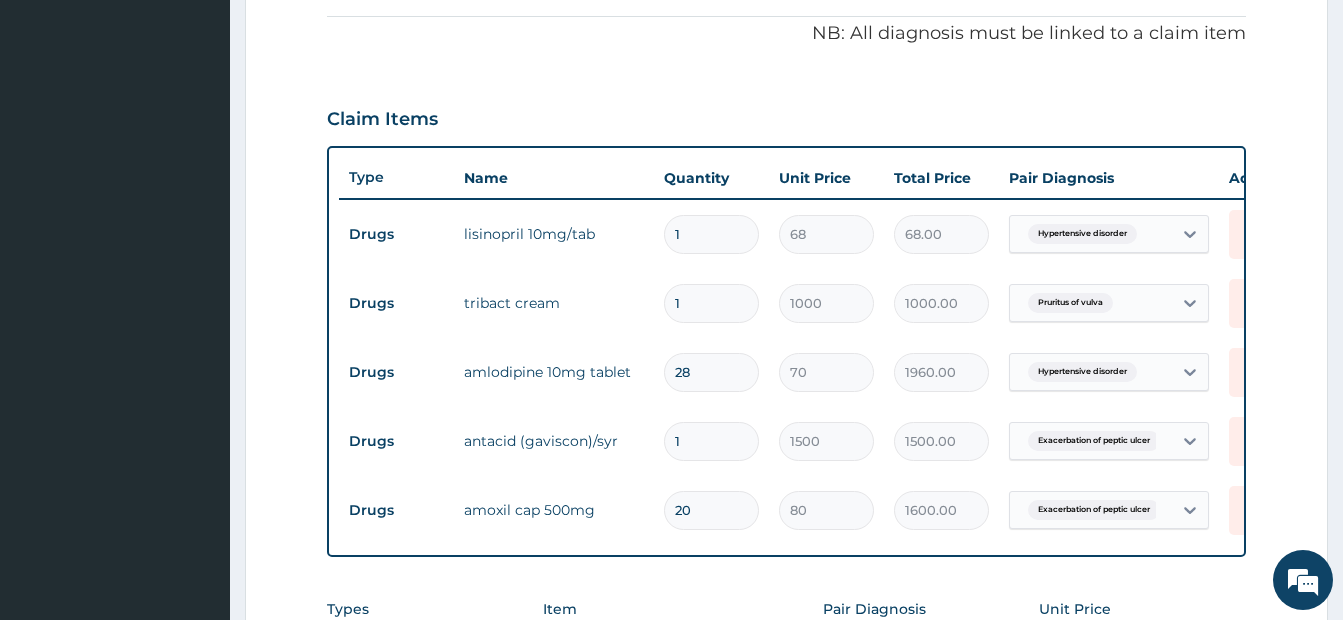 type on "14" 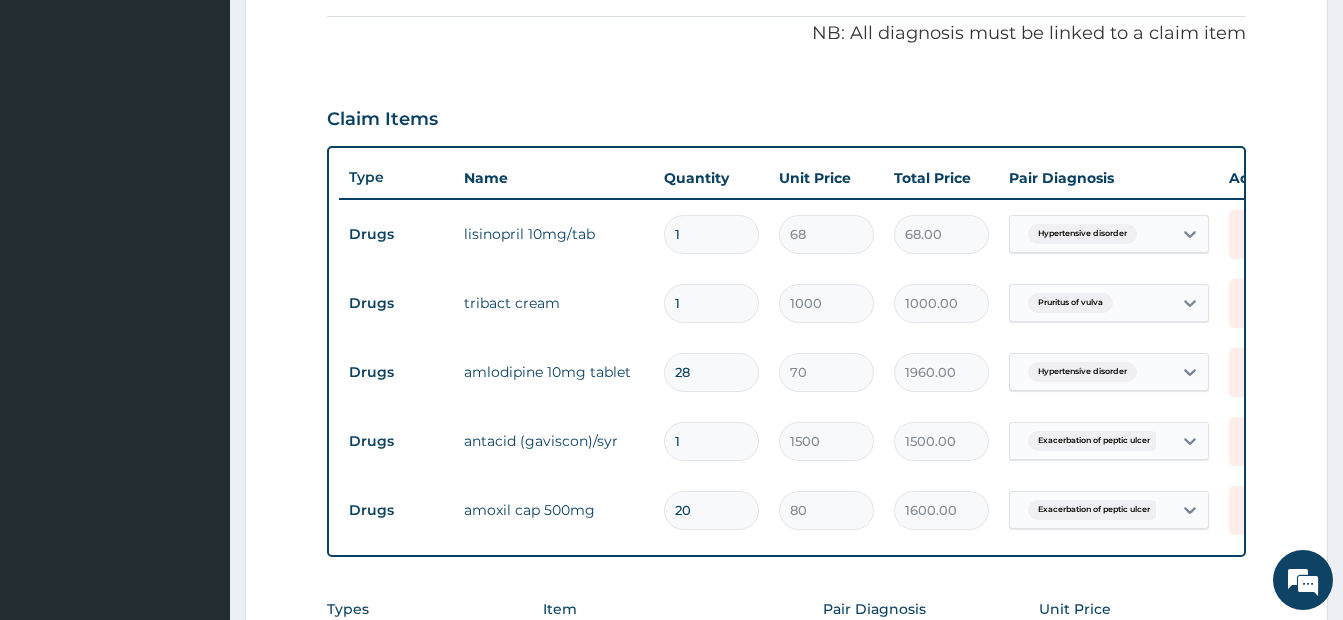 type on "952.00" 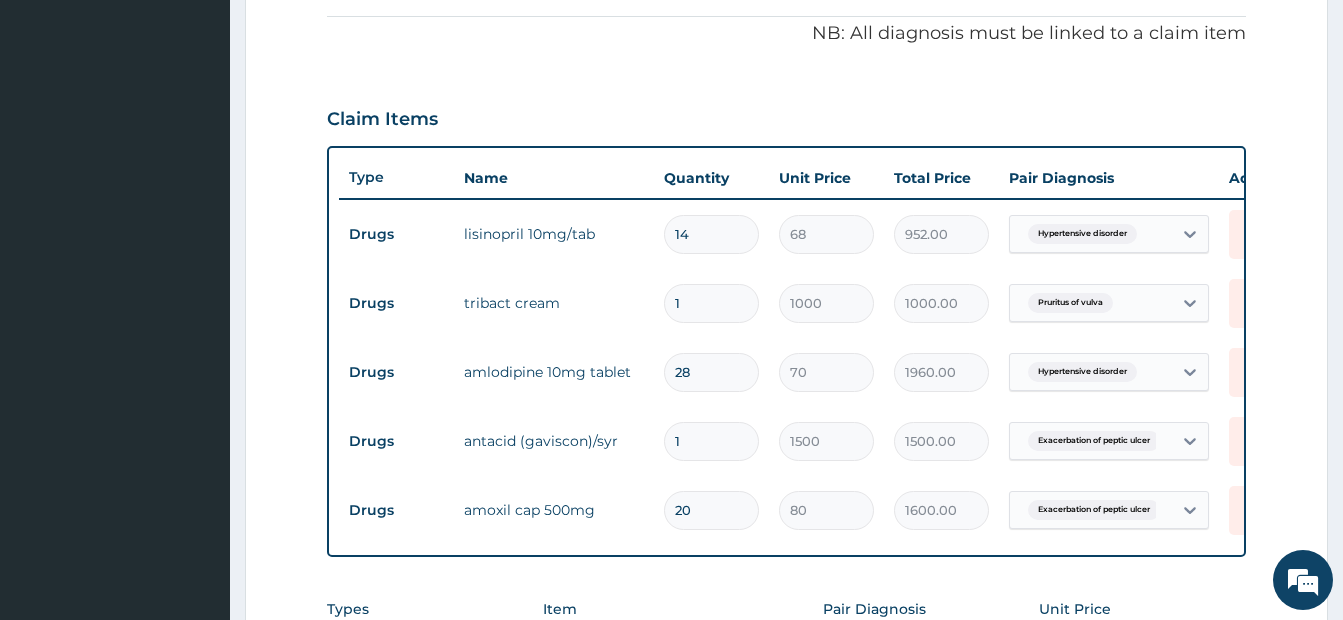 type on "14" 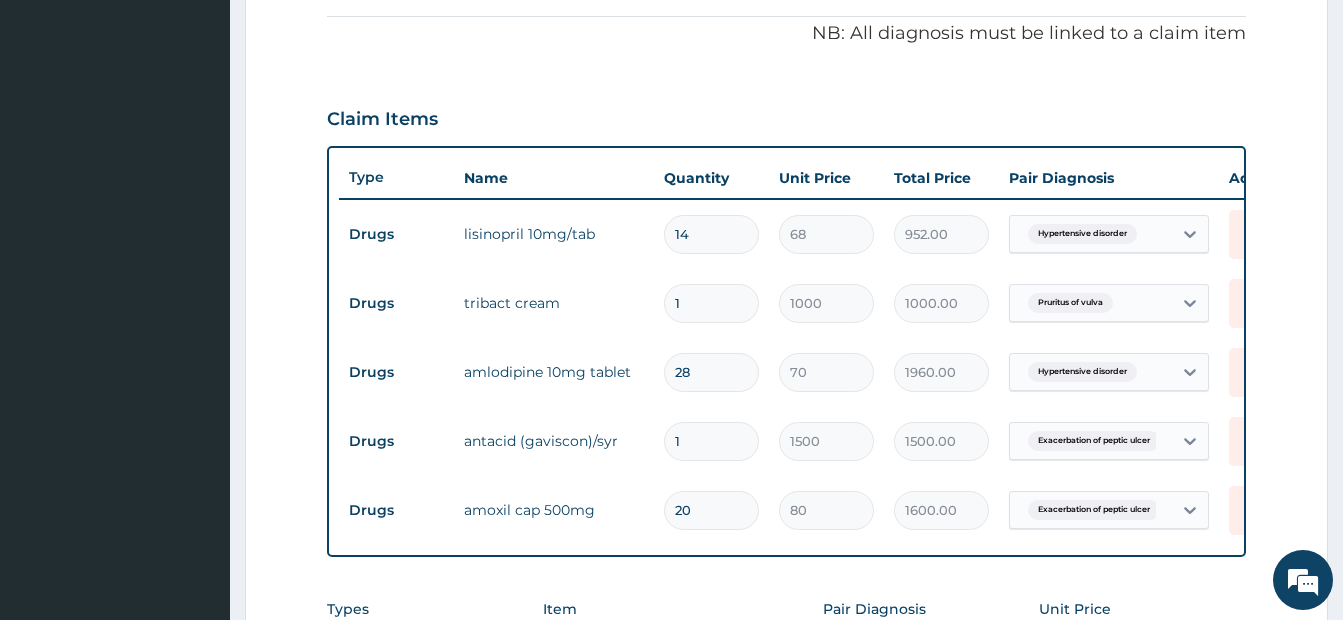 click on "Drugs amlodipine 10mg tablet 28 70 1960.00 Hypertensive disorder Delete" at bounding box center (829, 372) 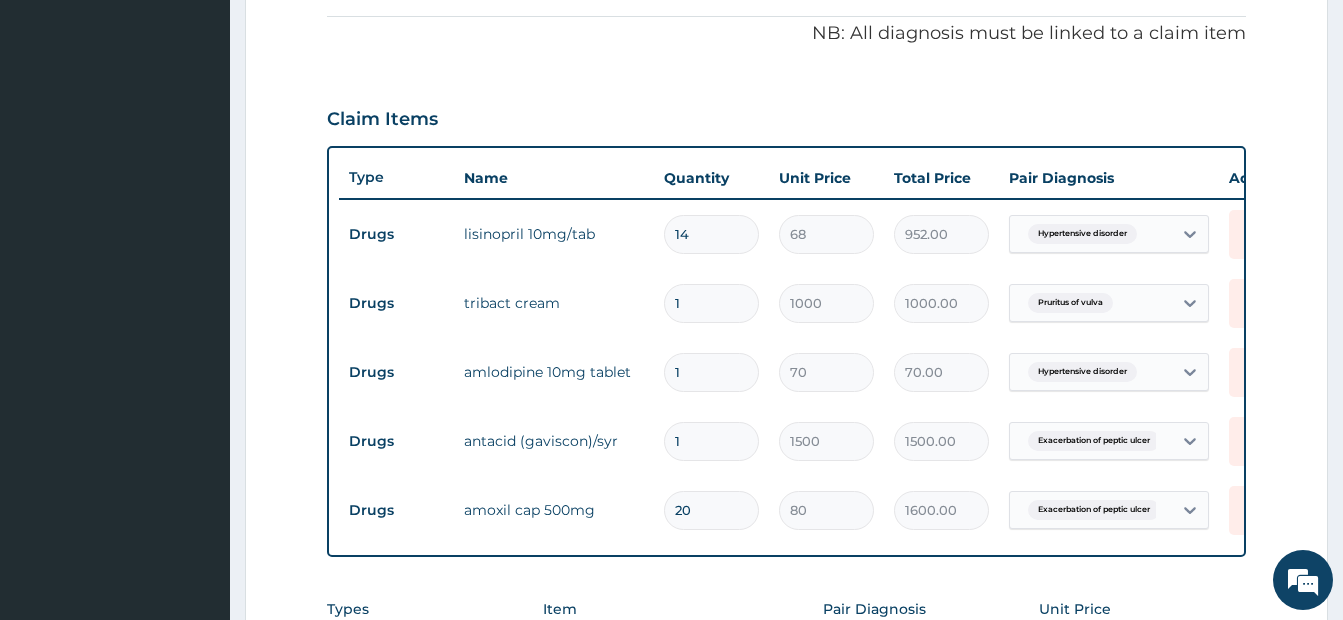 type on "14" 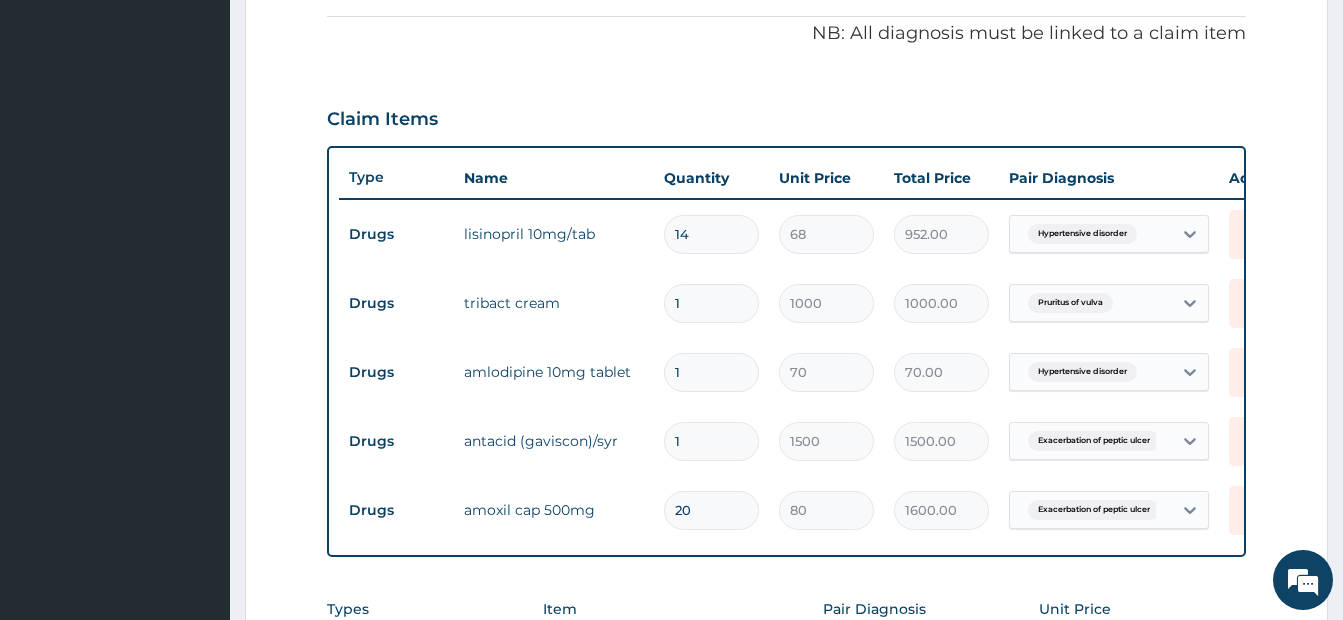 type on "980.00" 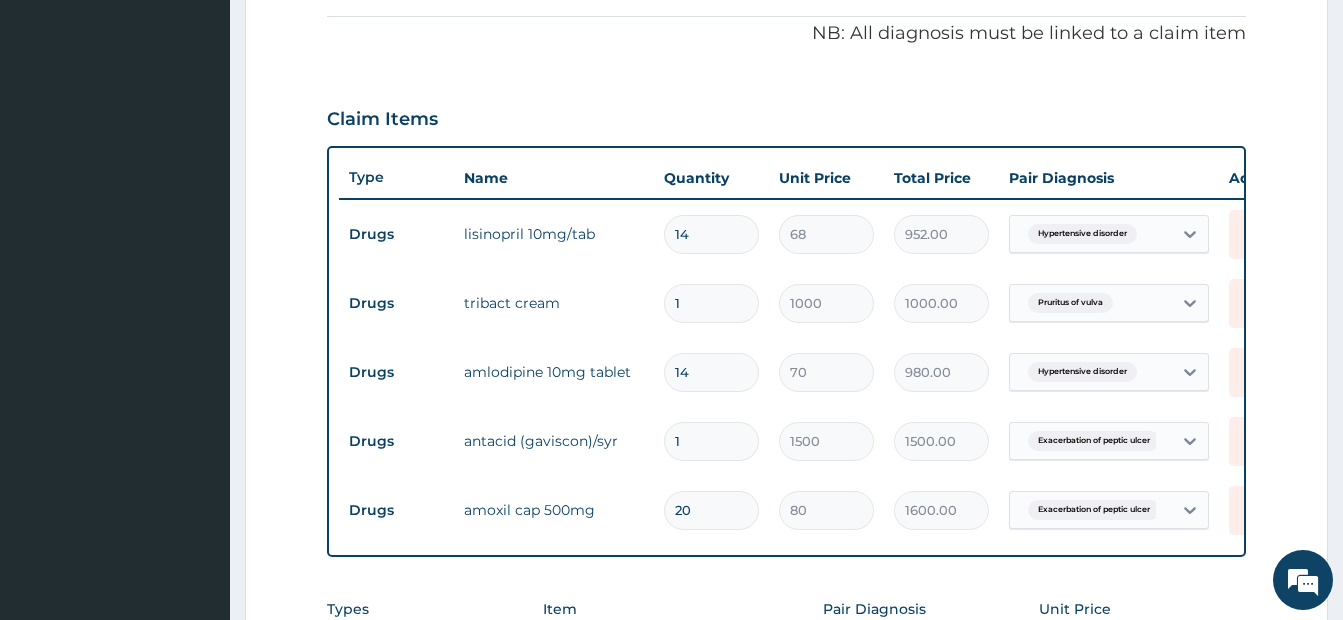 type on "14" 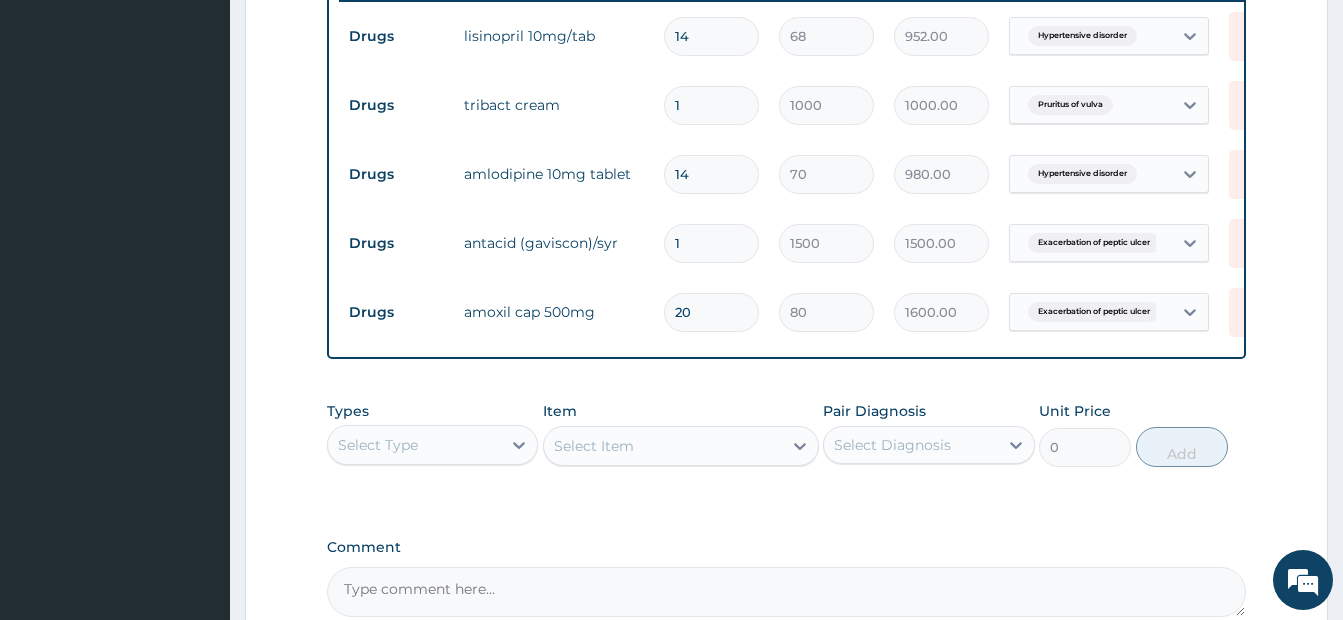 scroll, scrollTop: 798, scrollLeft: 0, axis: vertical 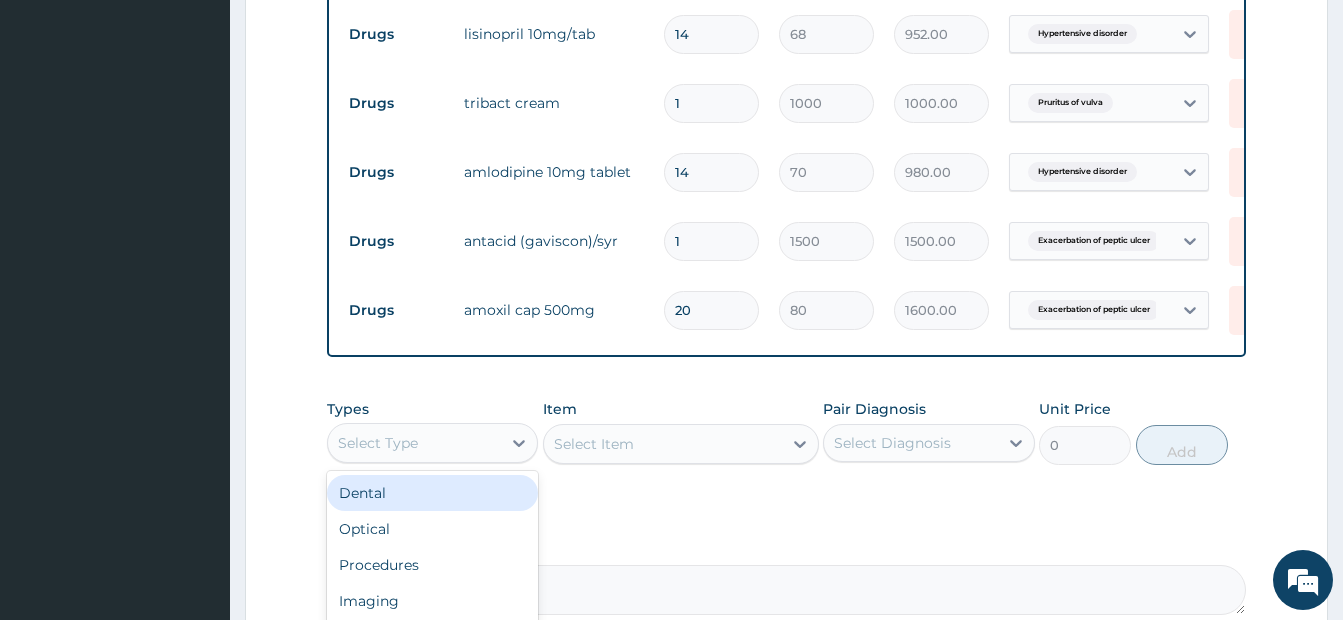 click on "Select Type" at bounding box center (414, 443) 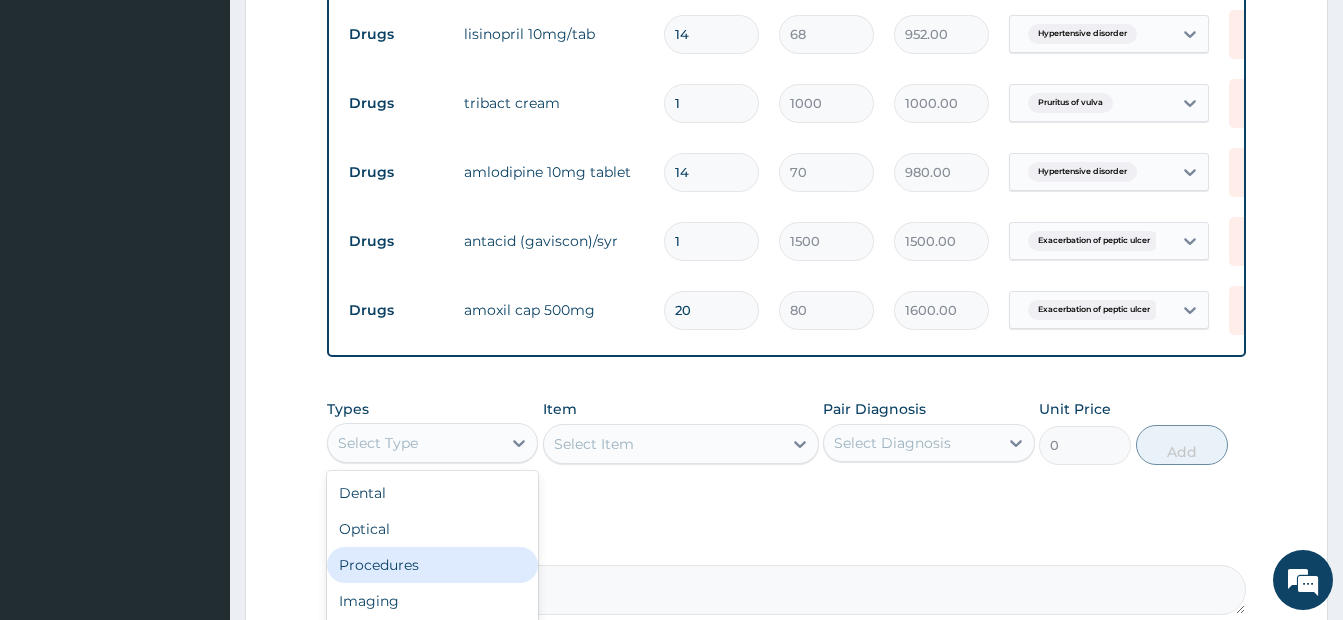 click on "Procedures" at bounding box center (432, 565) 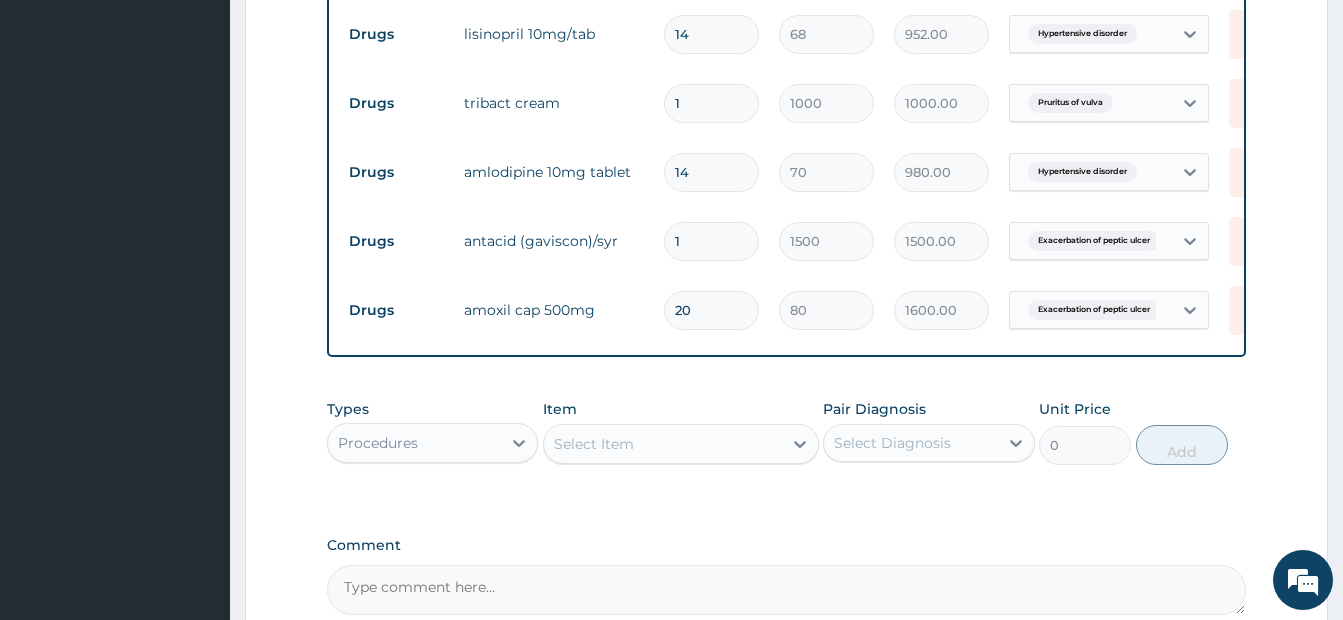 click on "Select Item" at bounding box center (663, 444) 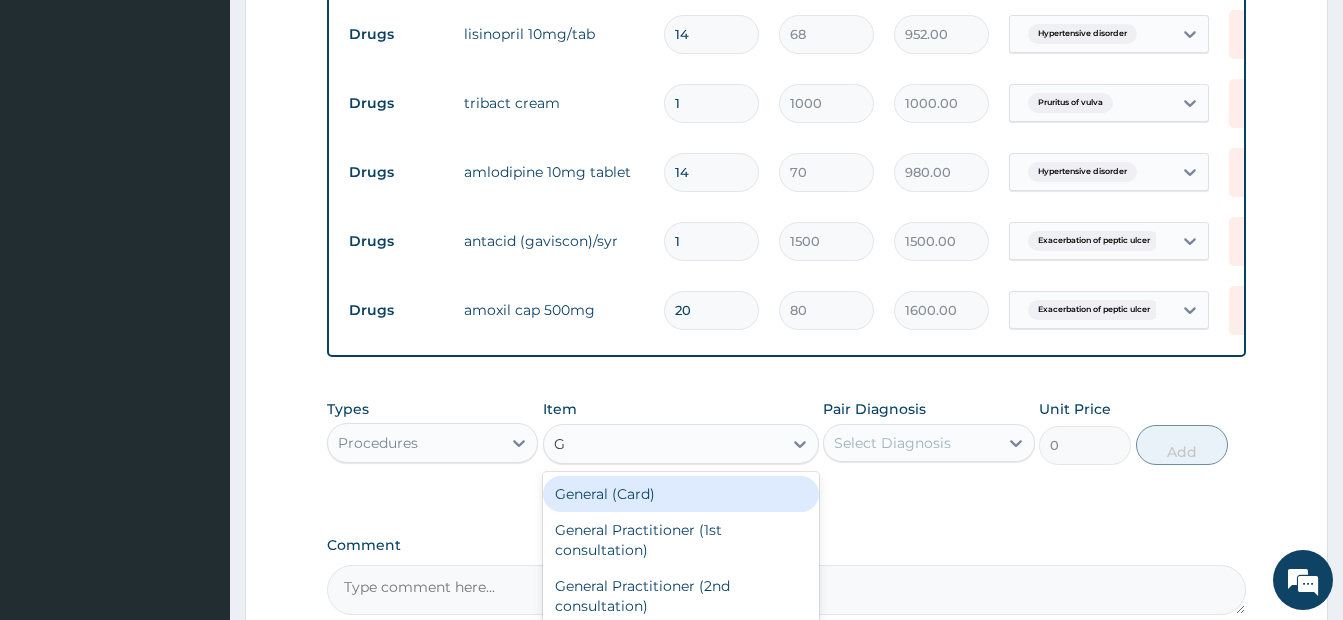 type on "GP" 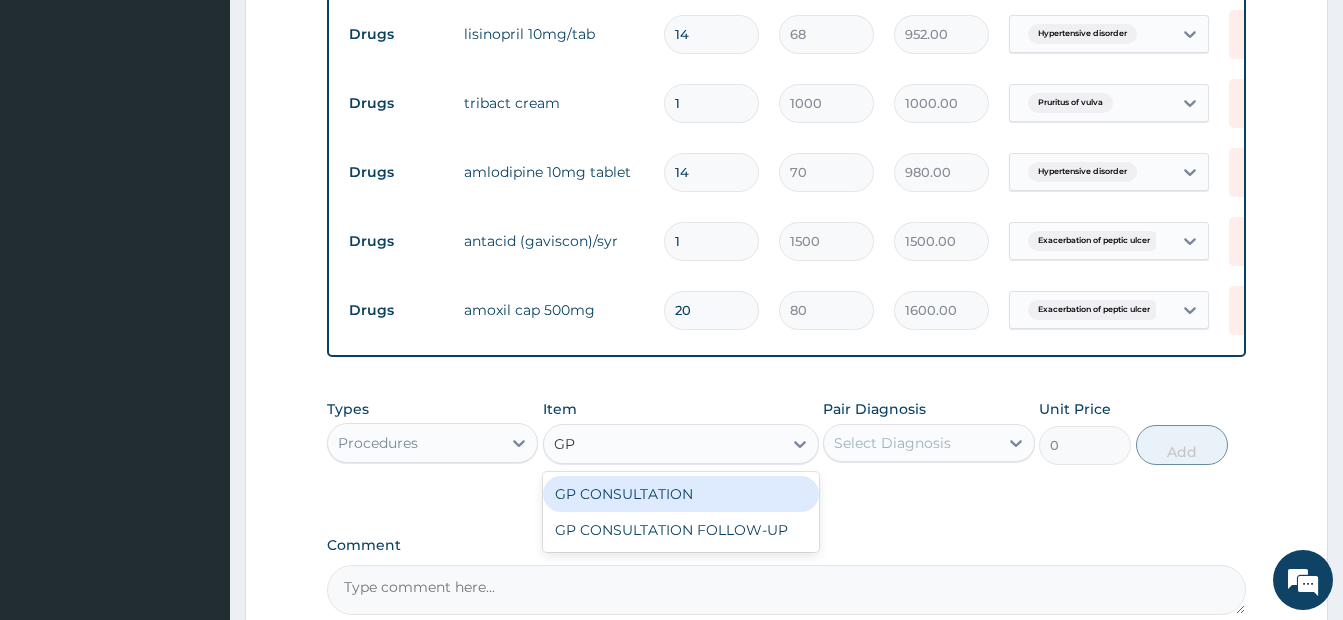 click on "GP CONSULTATION" at bounding box center [681, 494] 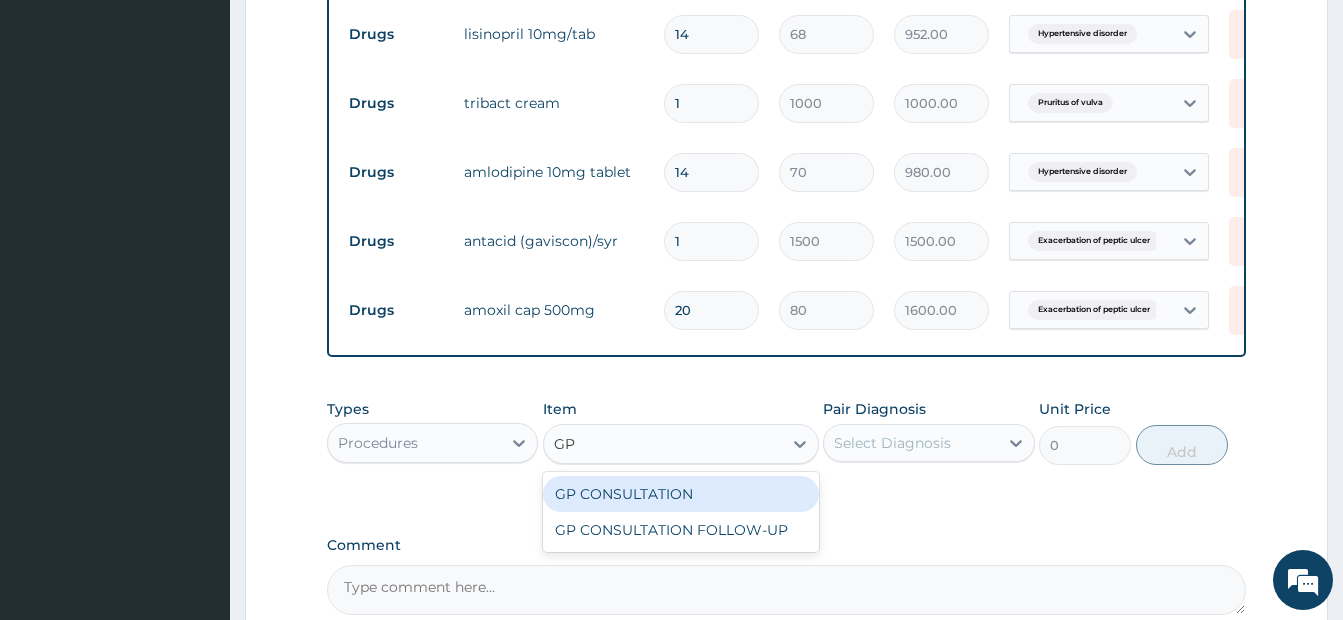 type on "3500" 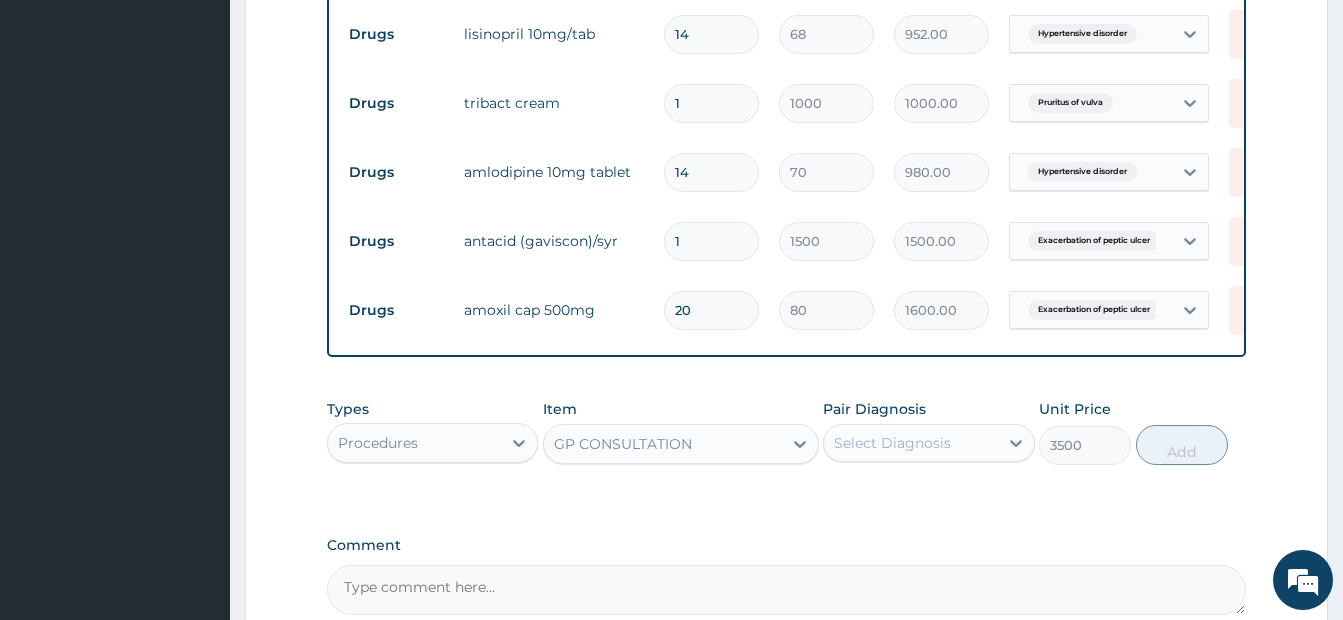 click on "Select Diagnosis" at bounding box center (928, 443) 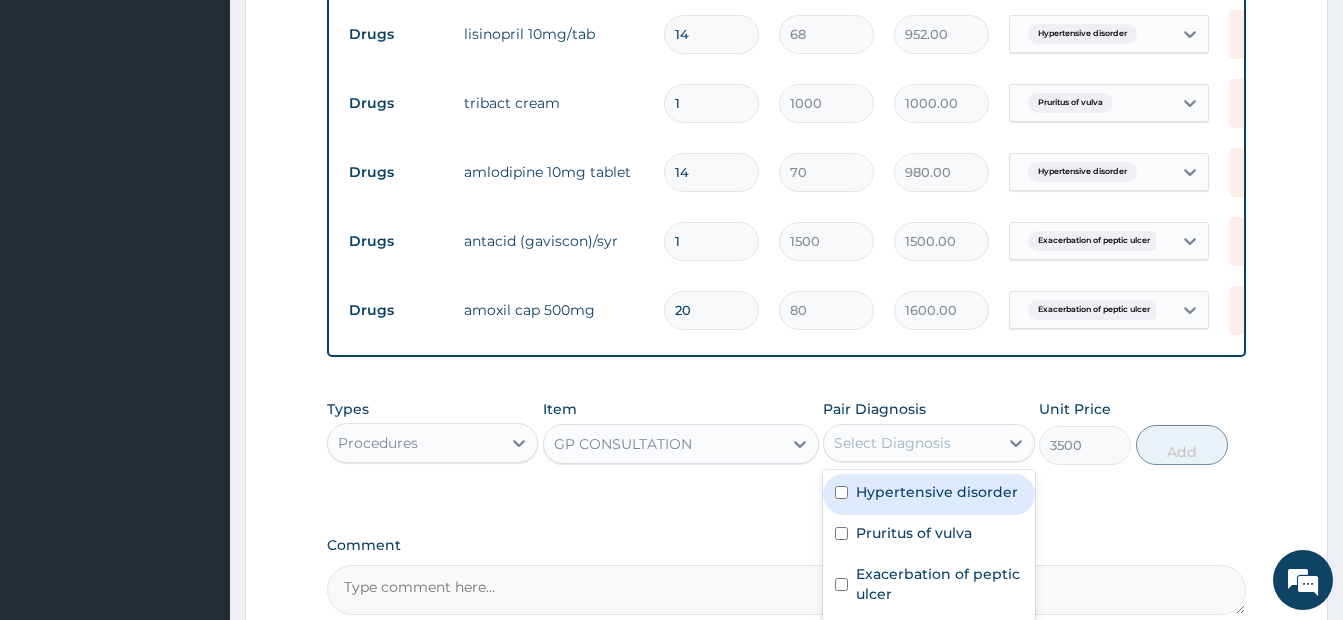 click on "Hypertensive disorder" at bounding box center [928, 494] 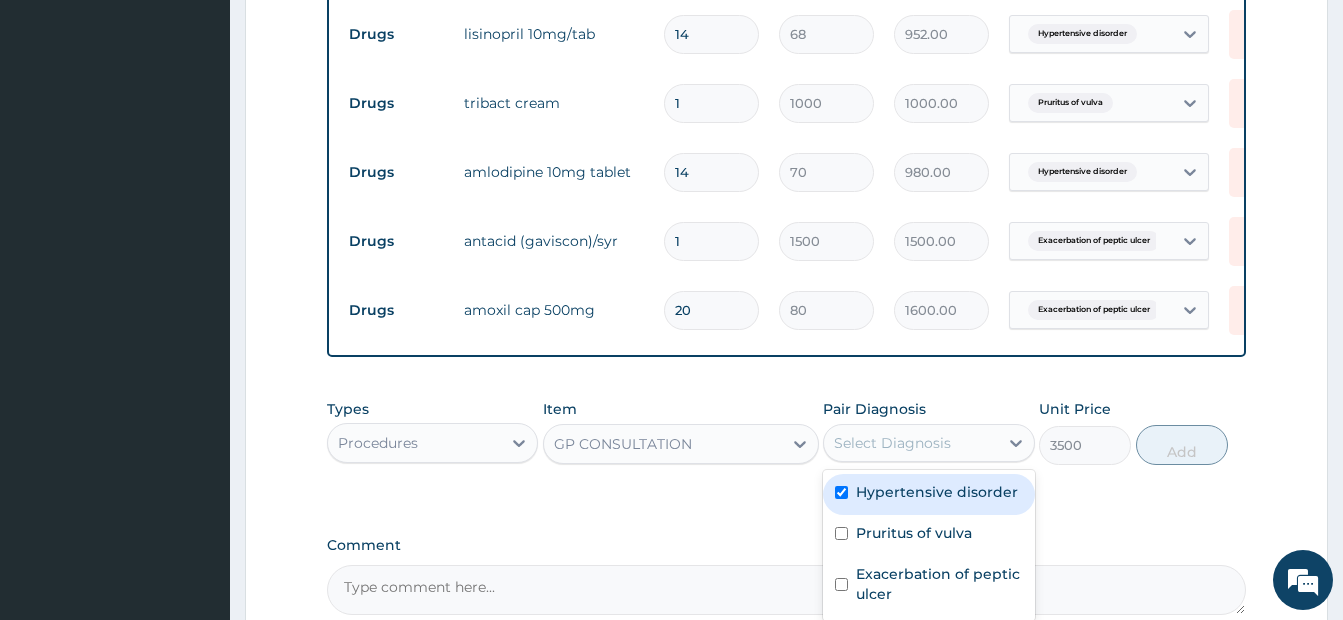 checkbox on "true" 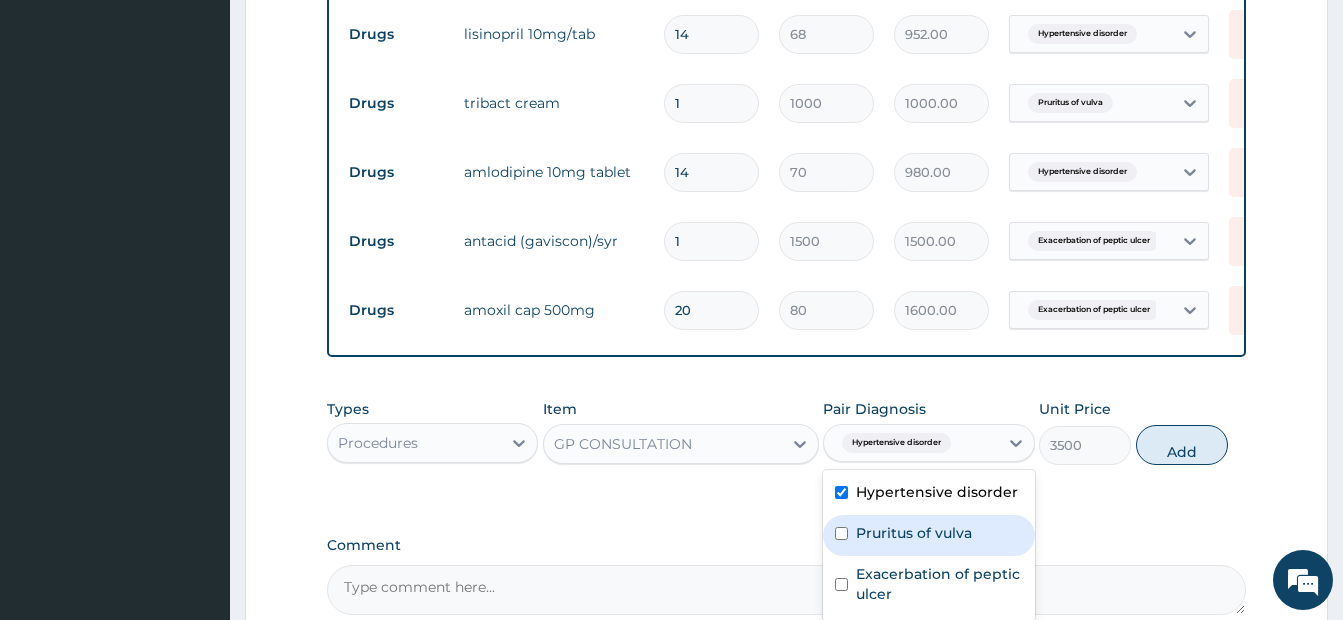 drag, startPoint x: 841, startPoint y: 550, endPoint x: 841, endPoint y: 581, distance: 31 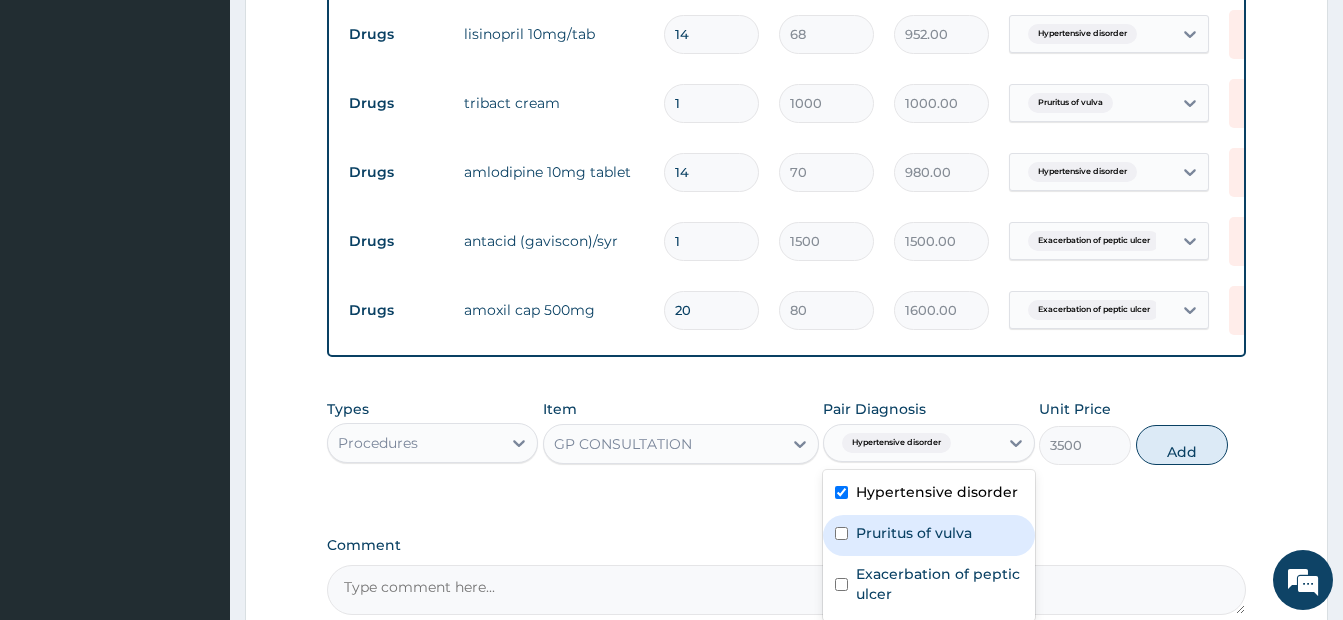 click at bounding box center [841, 533] 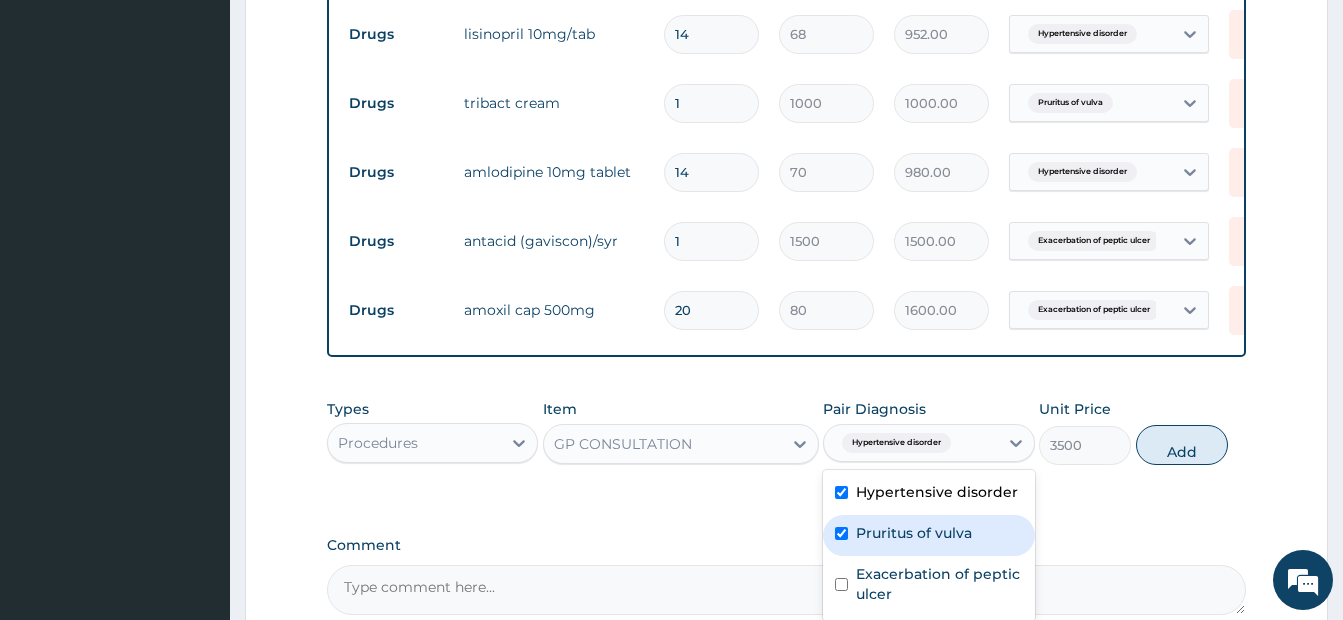 checkbox on "true" 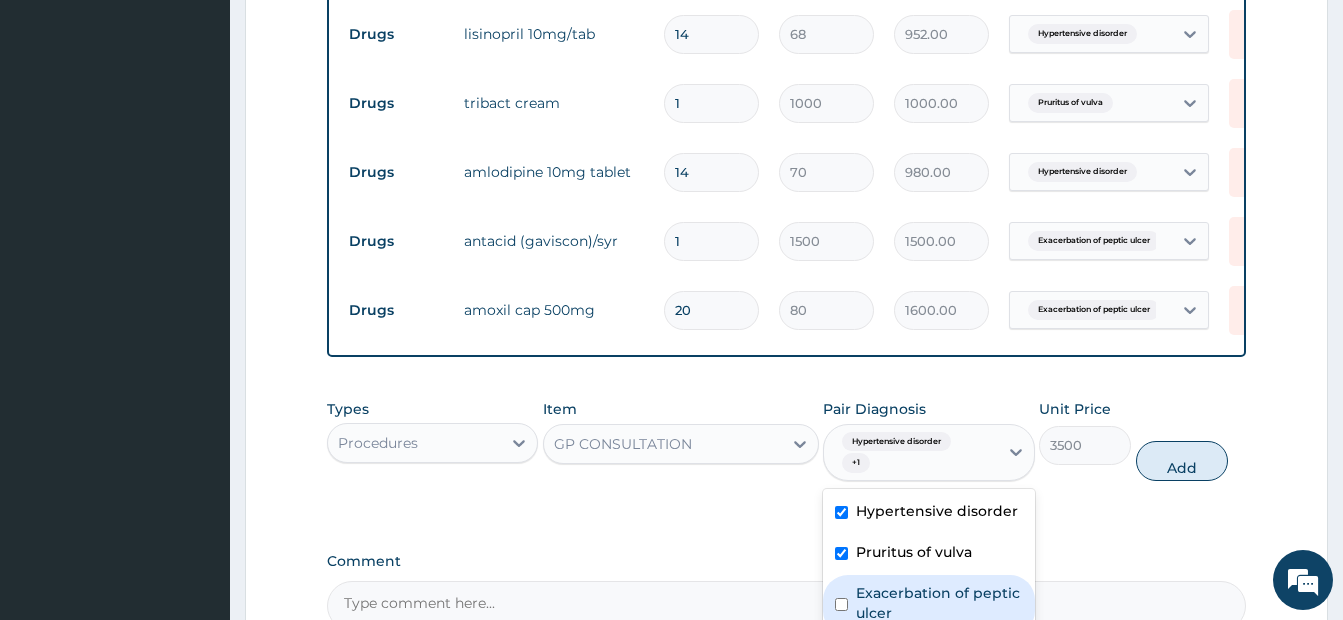 click on "Exacerbation of peptic ulcer" at bounding box center (928, 605) 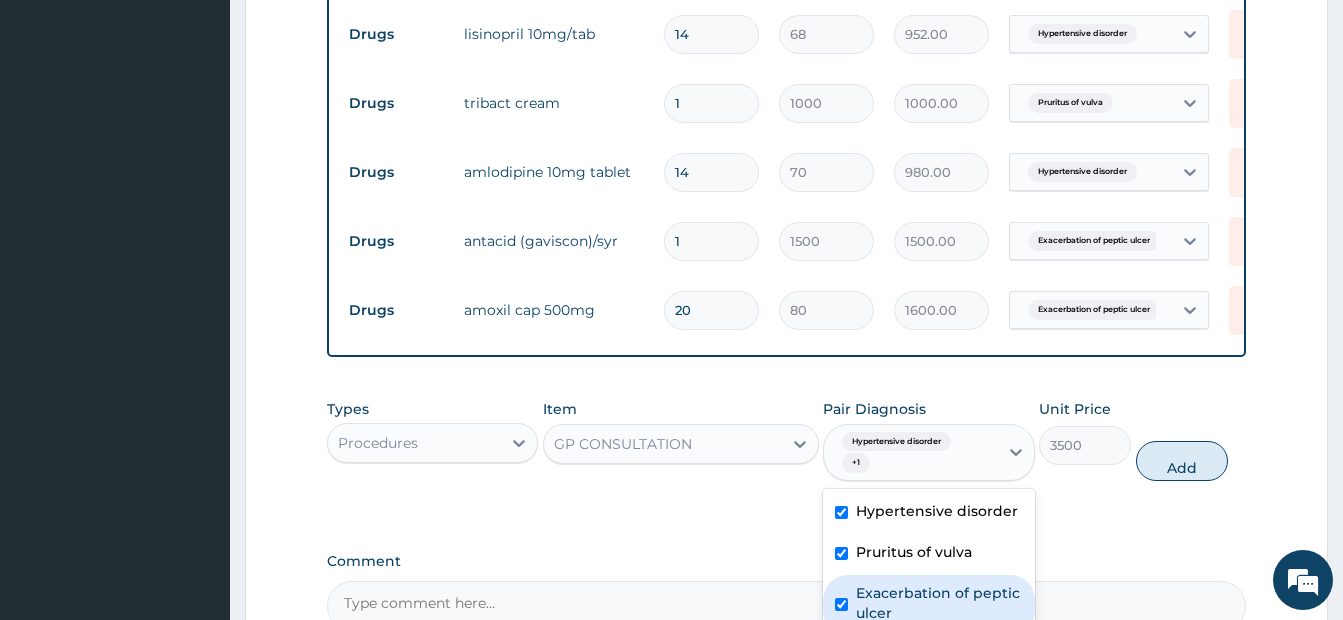 checkbox on "true" 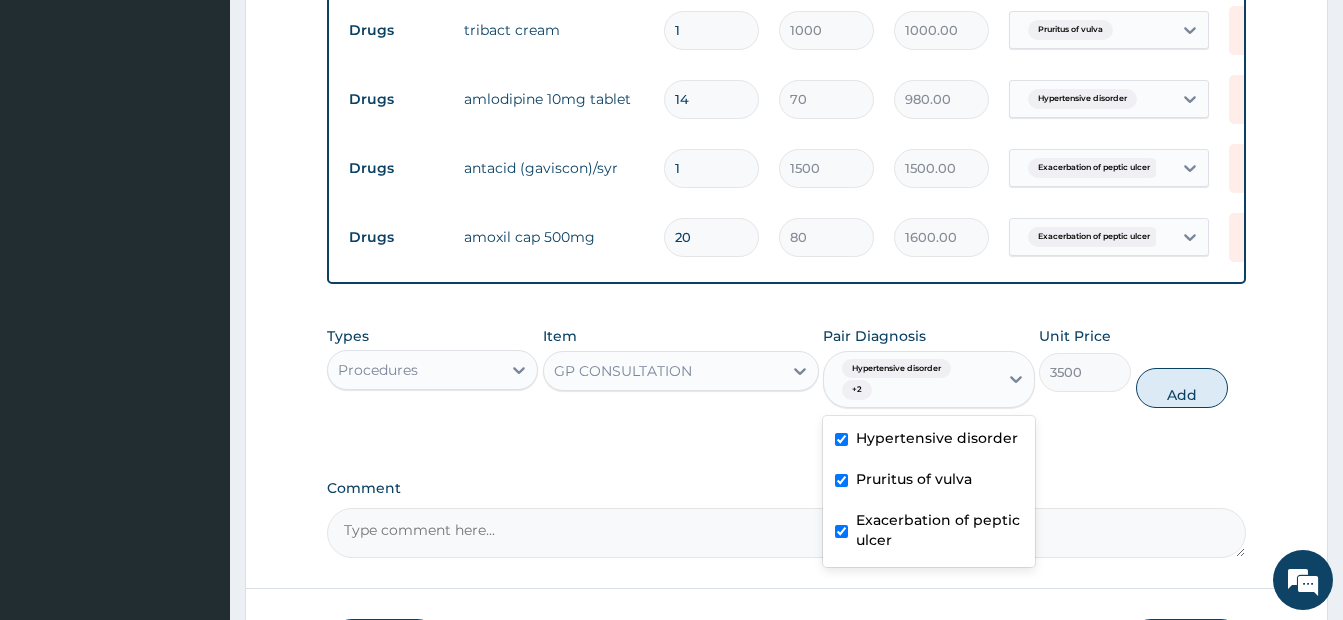 scroll, scrollTop: 1034, scrollLeft: 0, axis: vertical 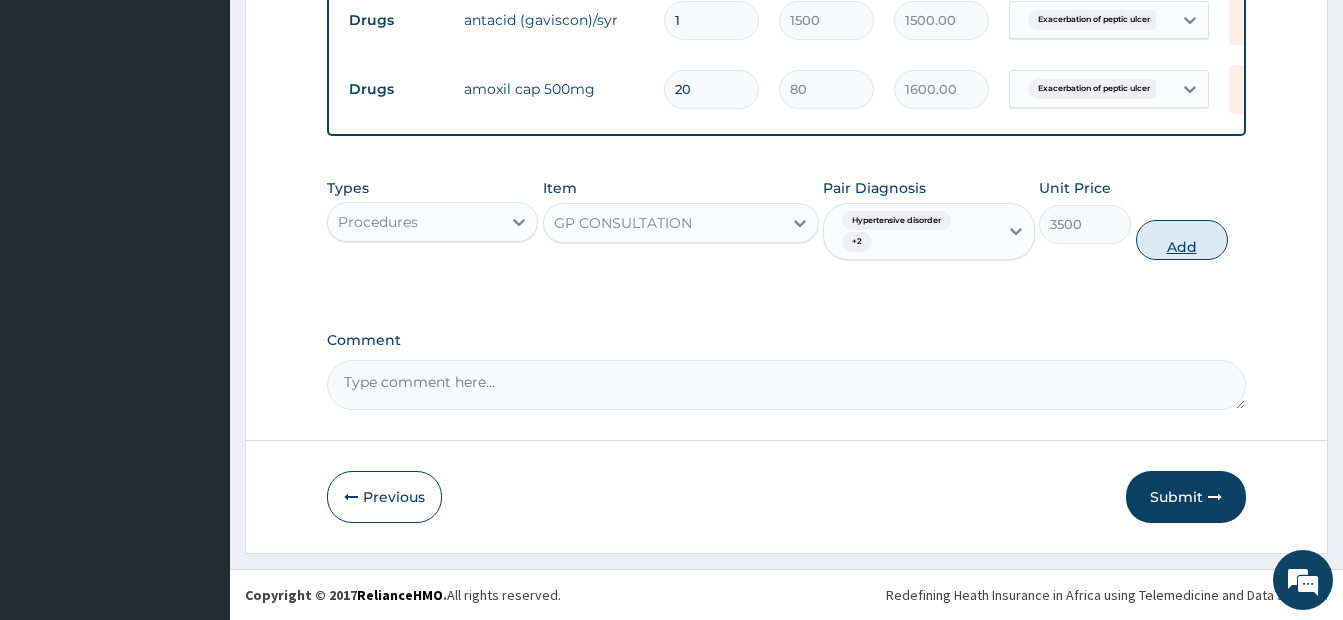 click on "Add" at bounding box center [1182, 240] 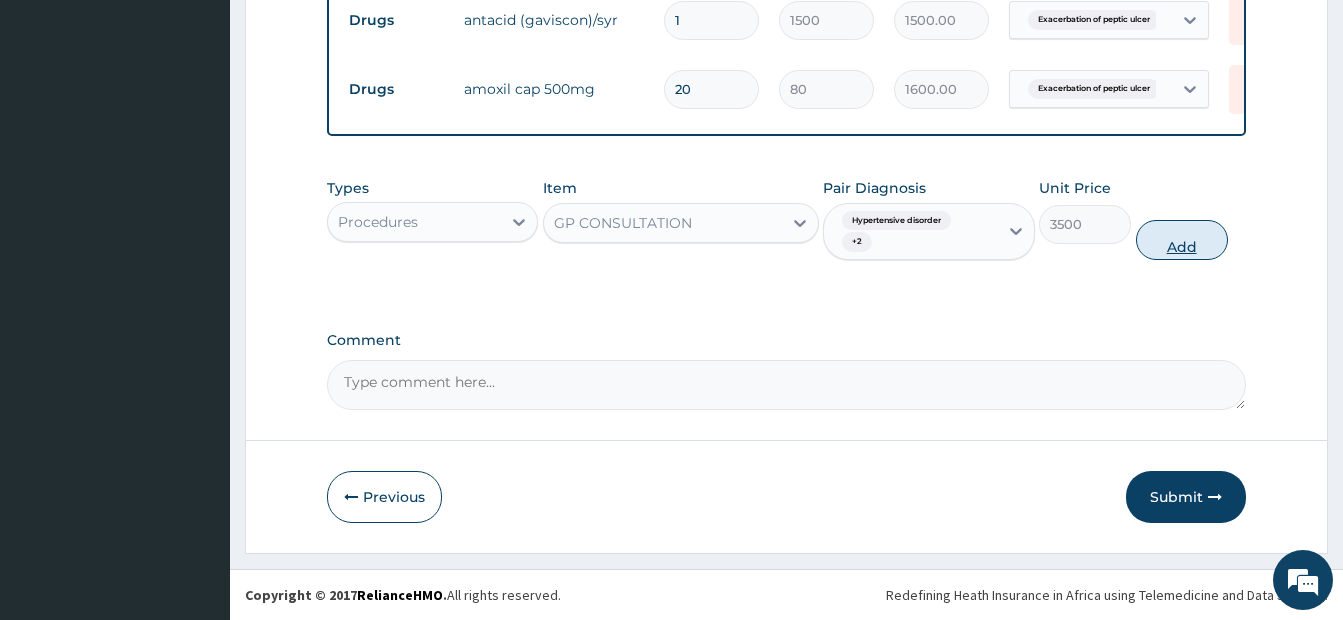 type on "0" 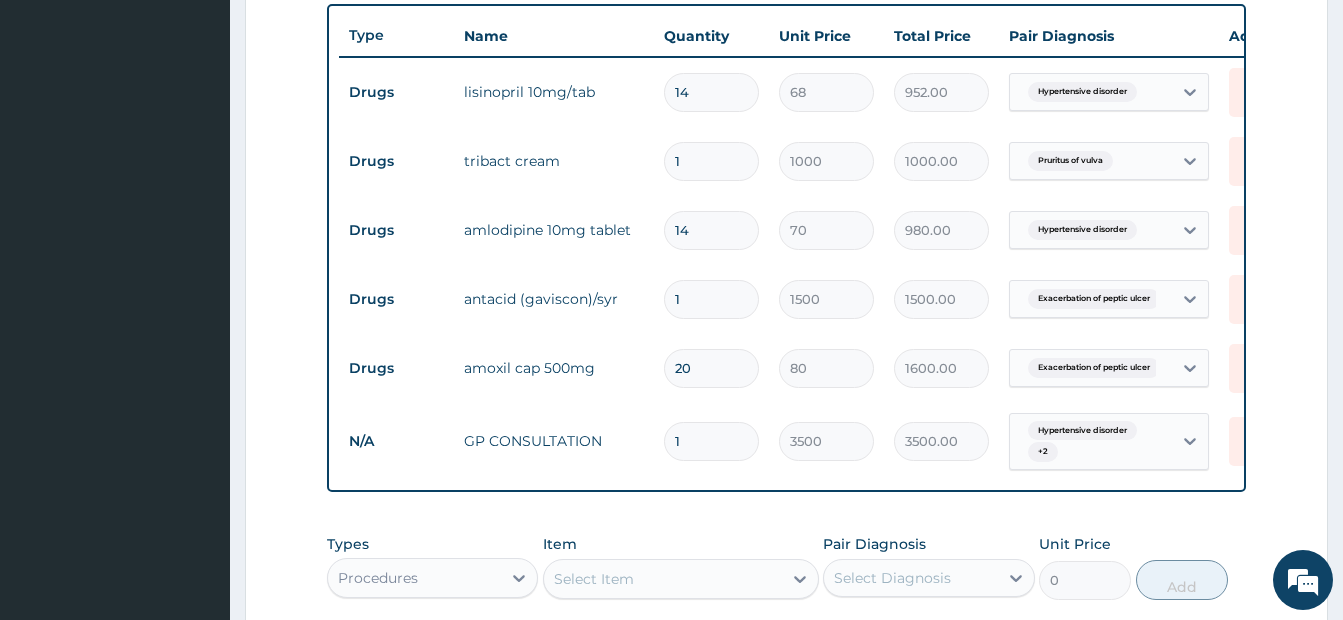 scroll, scrollTop: 1034, scrollLeft: 0, axis: vertical 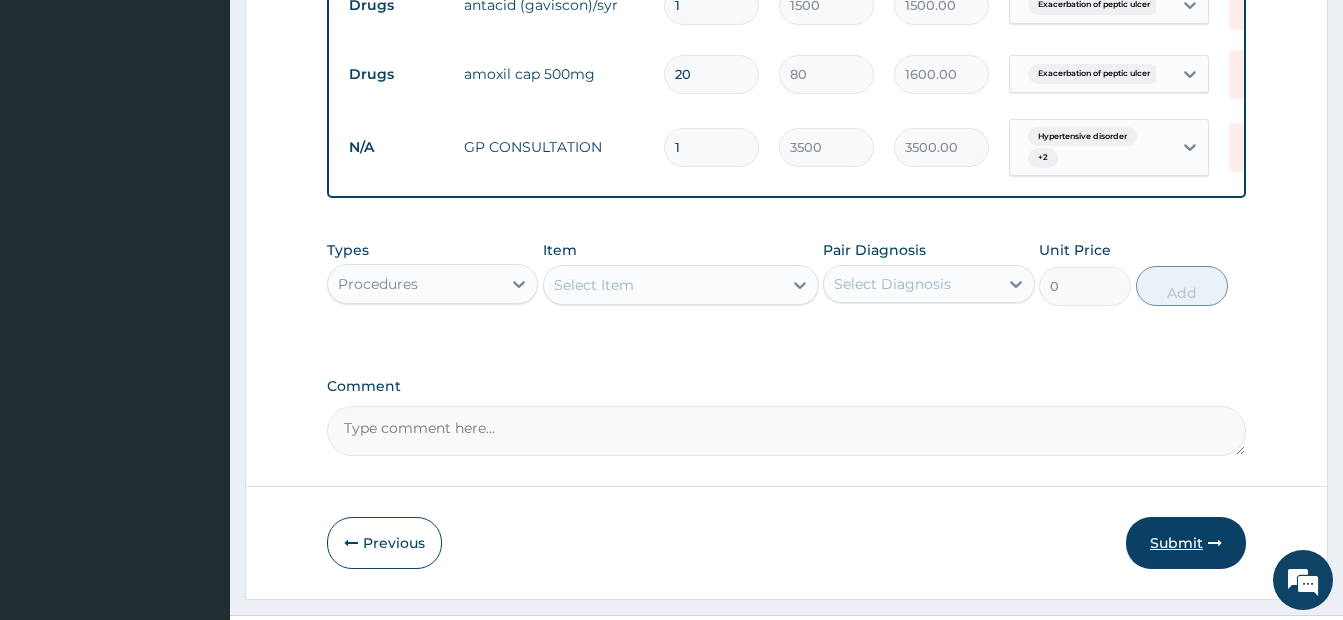 click on "Submit" at bounding box center [1186, 543] 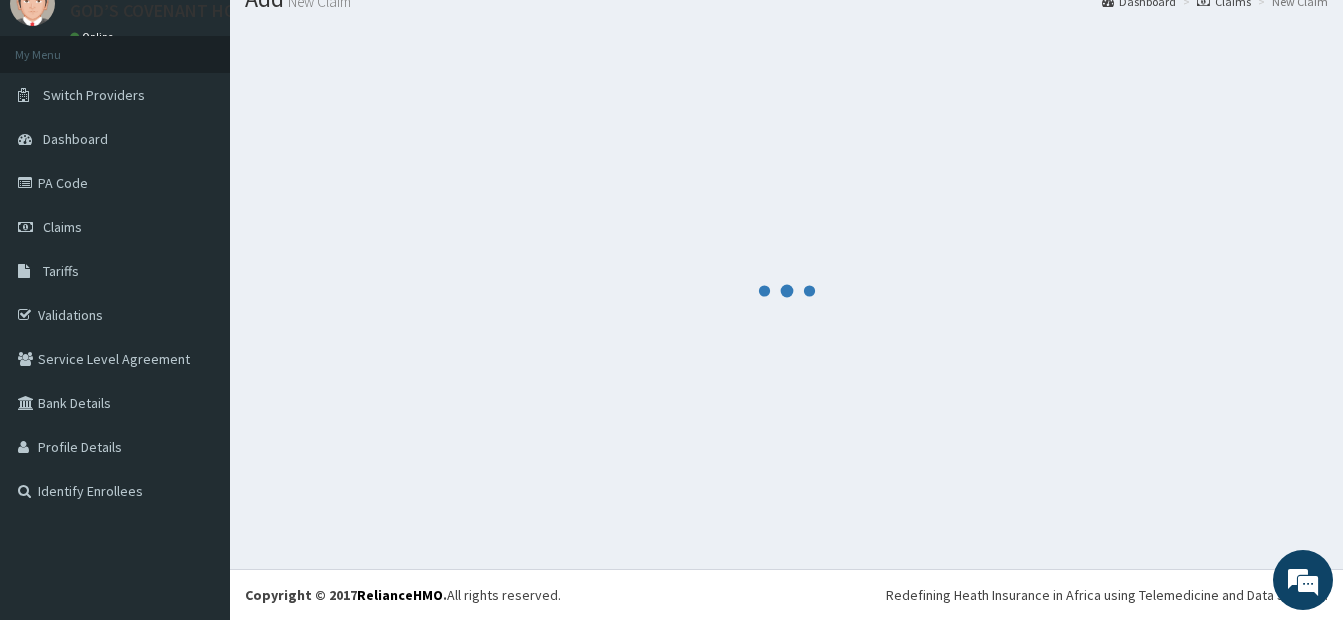 scroll, scrollTop: 1034, scrollLeft: 0, axis: vertical 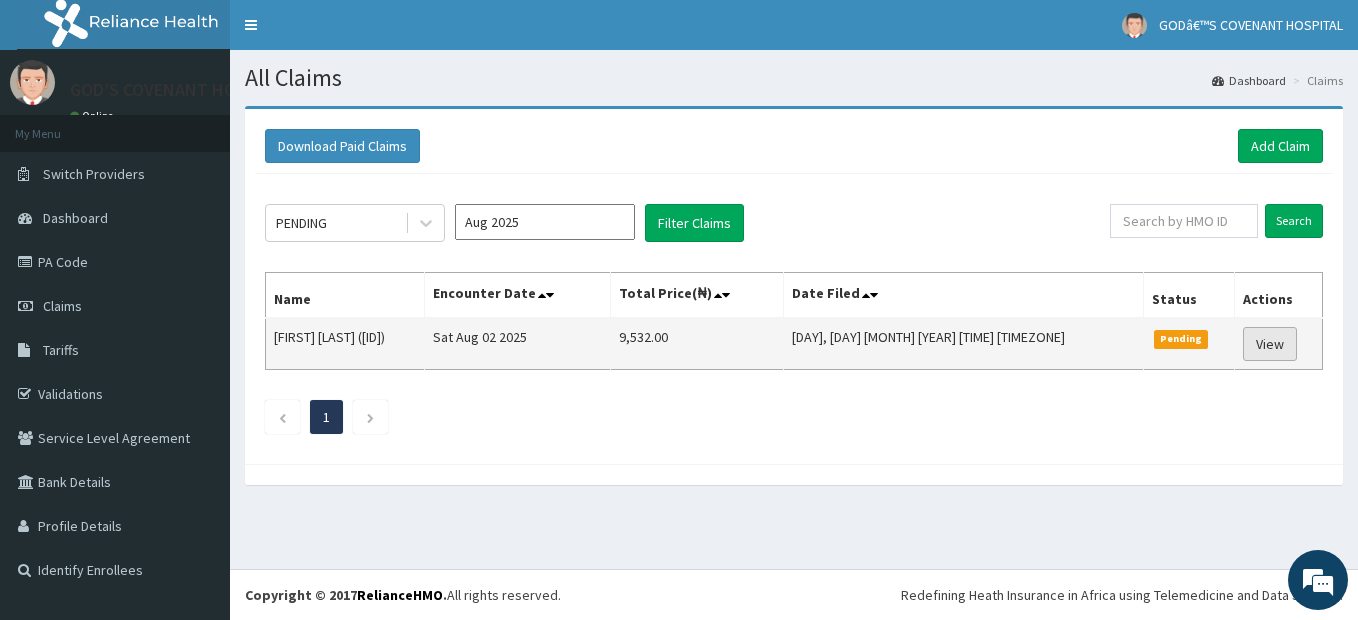 click on "View" at bounding box center [1270, 344] 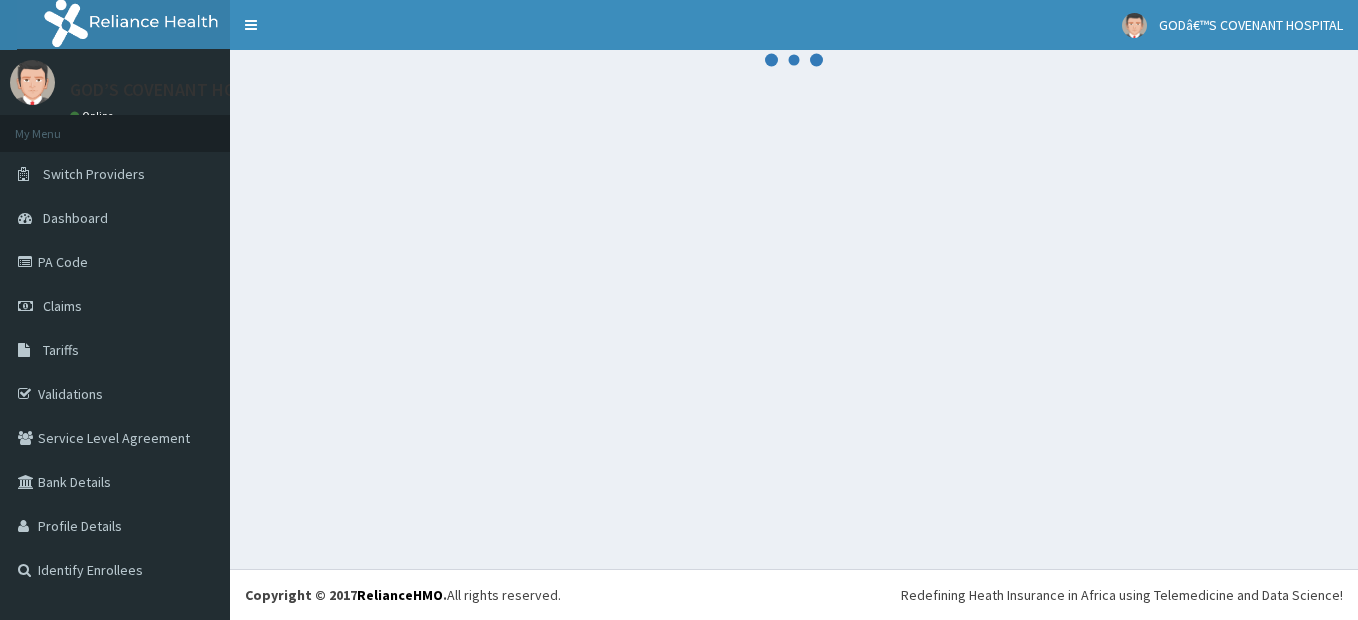 scroll, scrollTop: 0, scrollLeft: 0, axis: both 